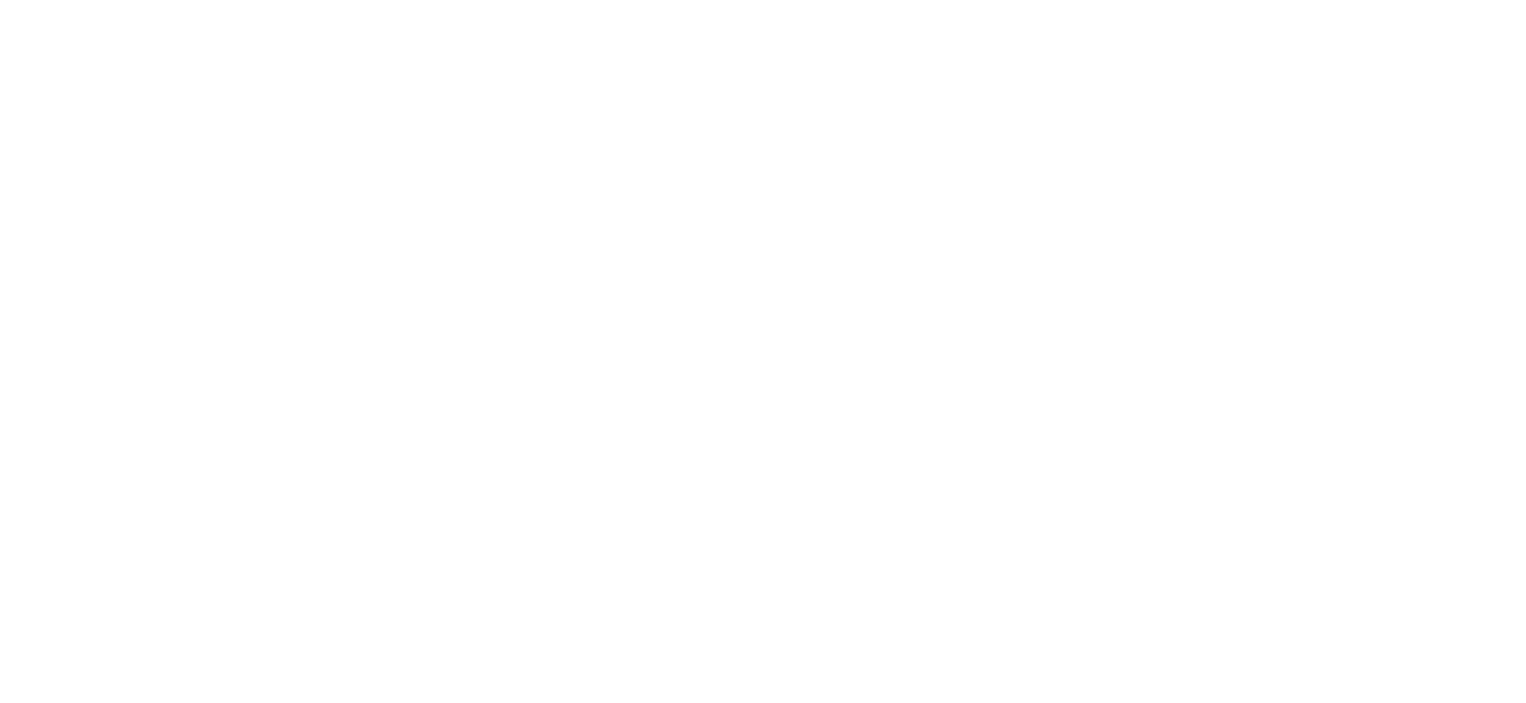 scroll, scrollTop: 0, scrollLeft: 0, axis: both 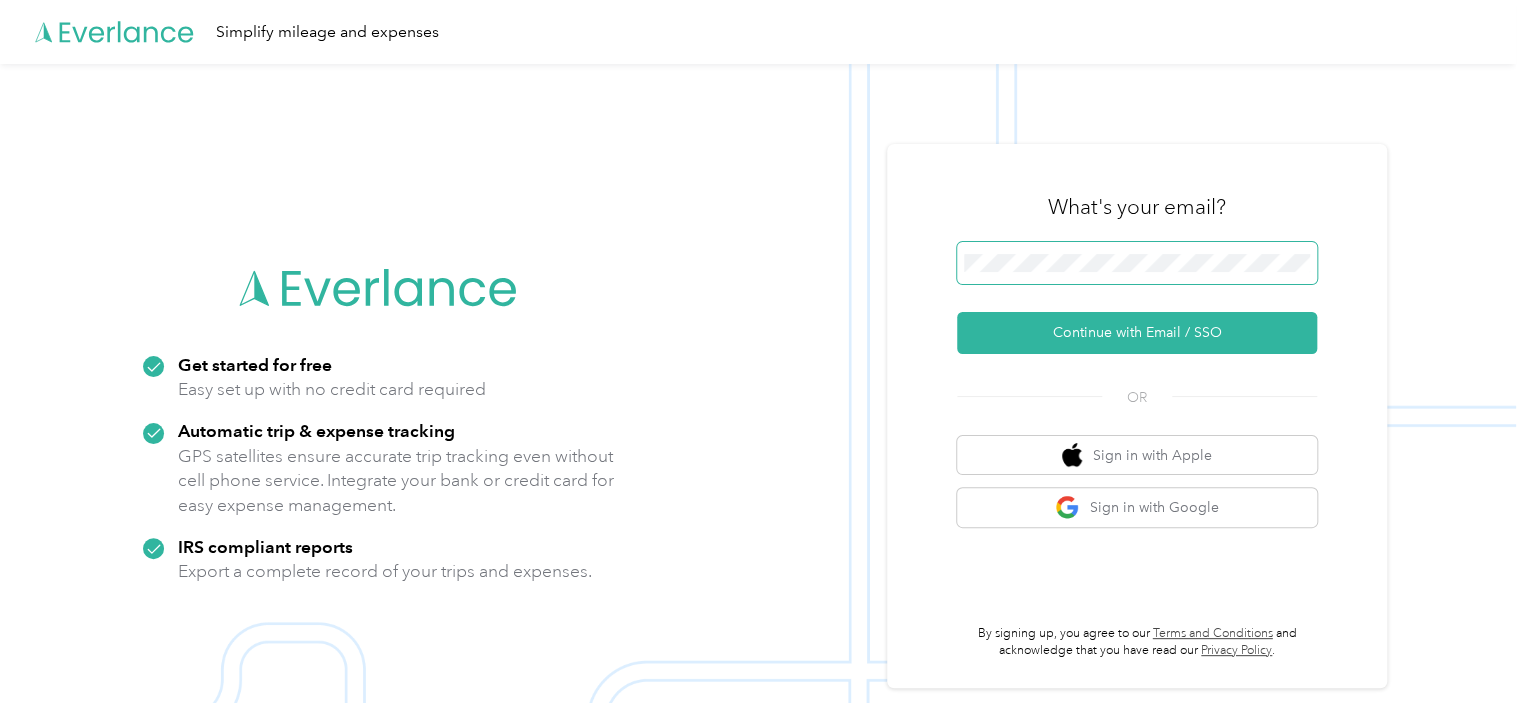 click at bounding box center [1137, 263] 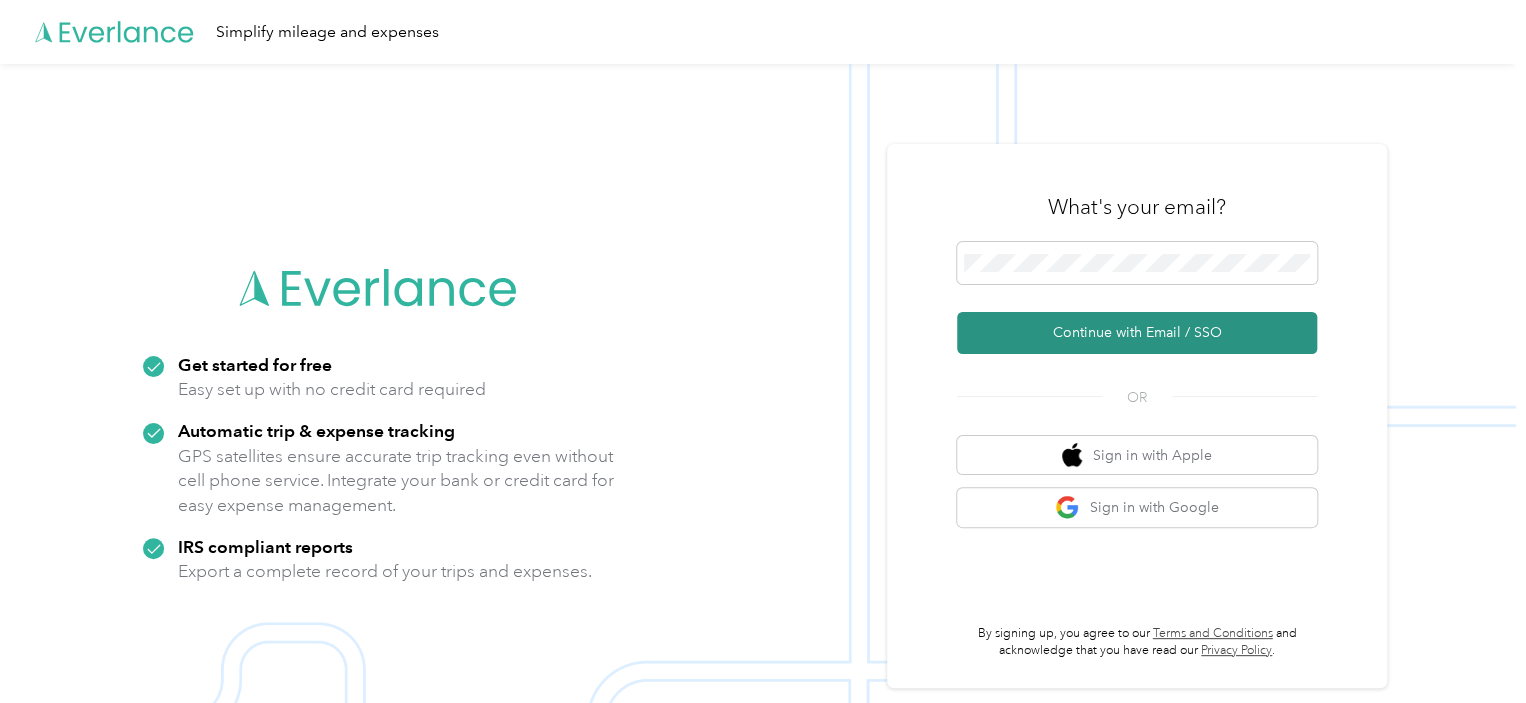 click on "Continue with Email / SSO" at bounding box center [1137, 333] 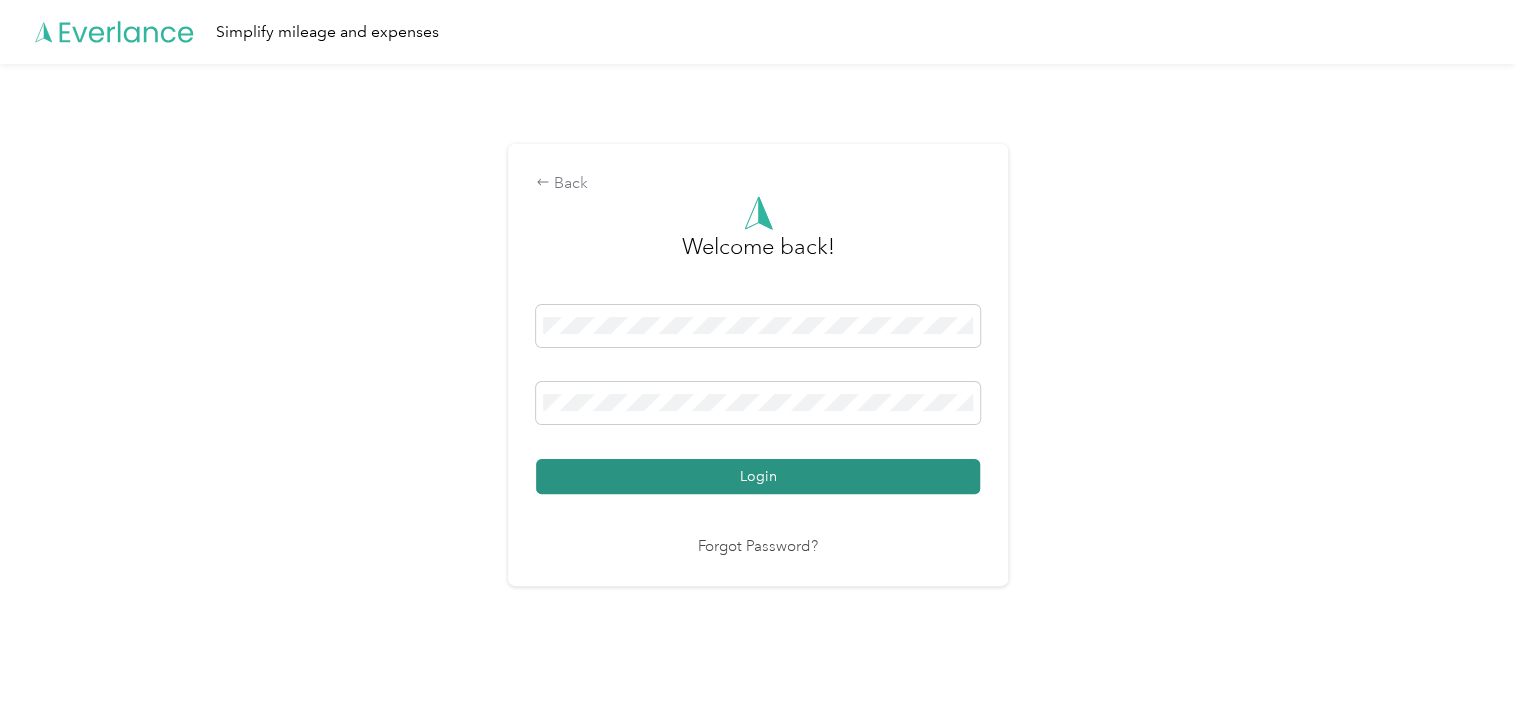 click on "Login" at bounding box center [758, 476] 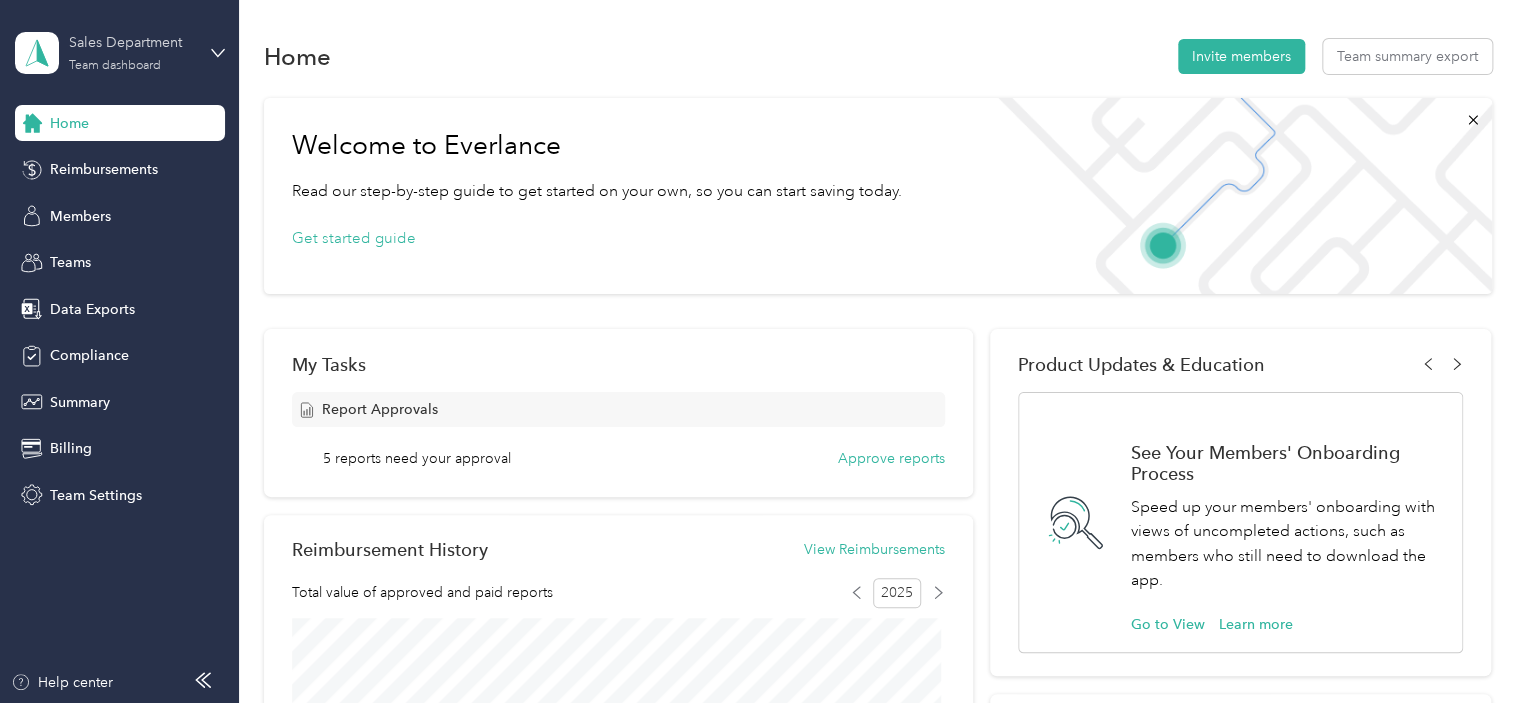 click on "Sales Department" at bounding box center [131, 42] 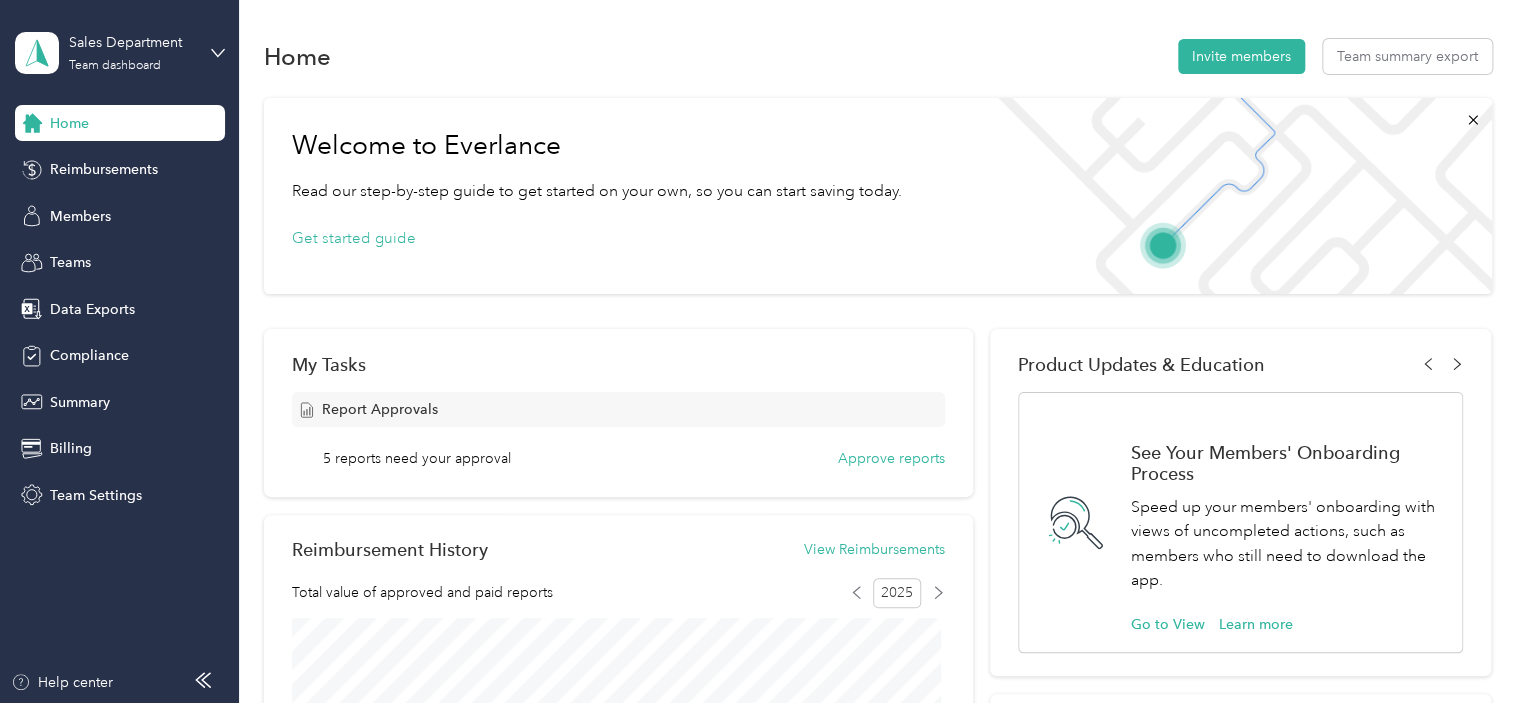 click on "Personal dashboard" at bounding box center (95, 207) 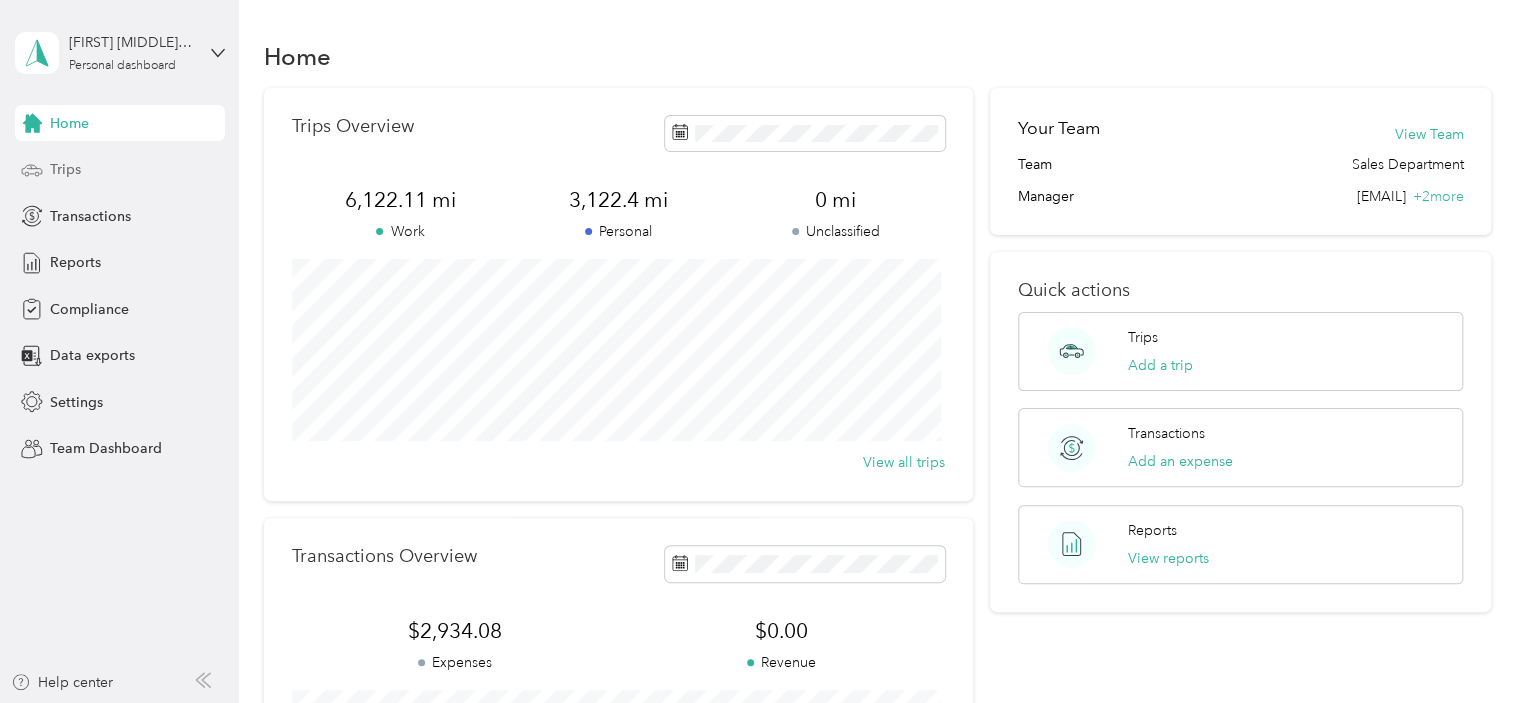 click on "Trips" at bounding box center (65, 169) 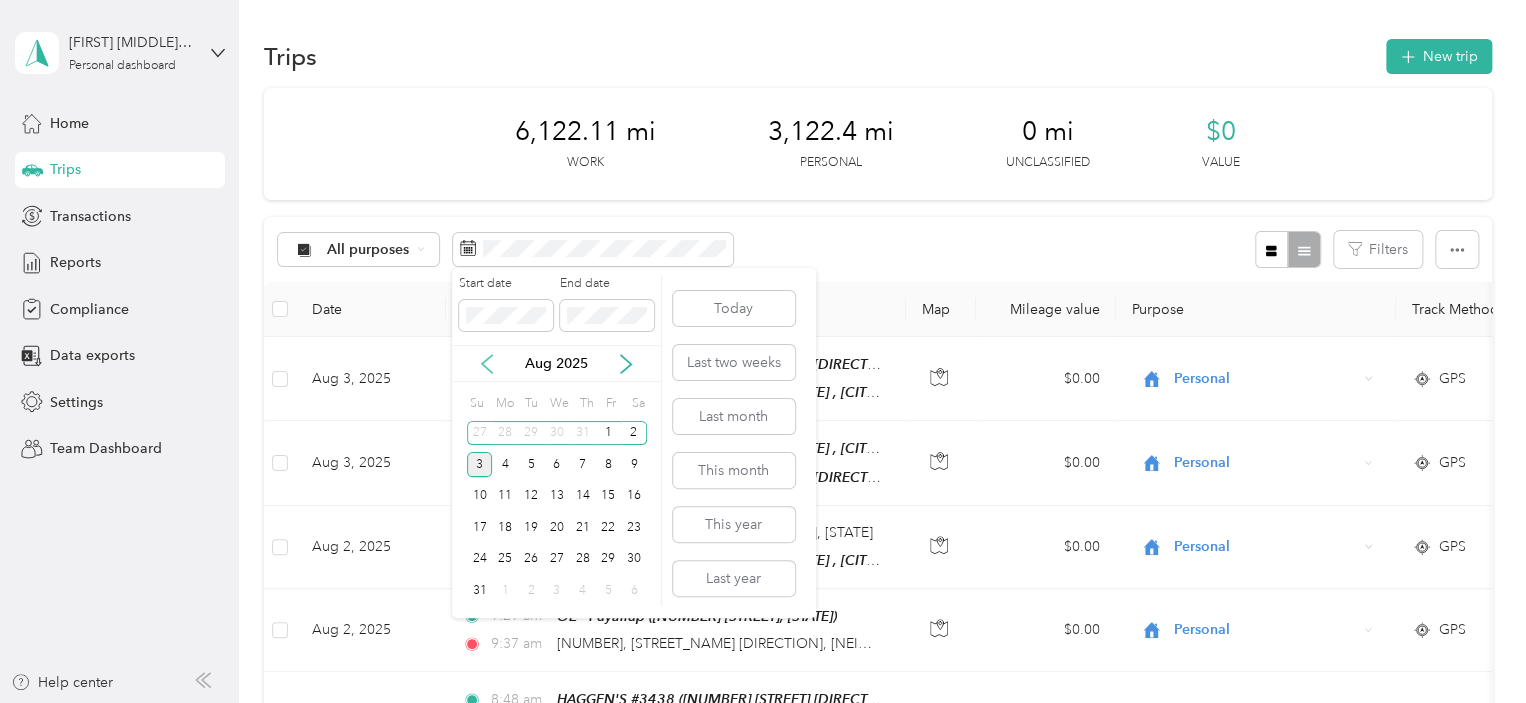 click 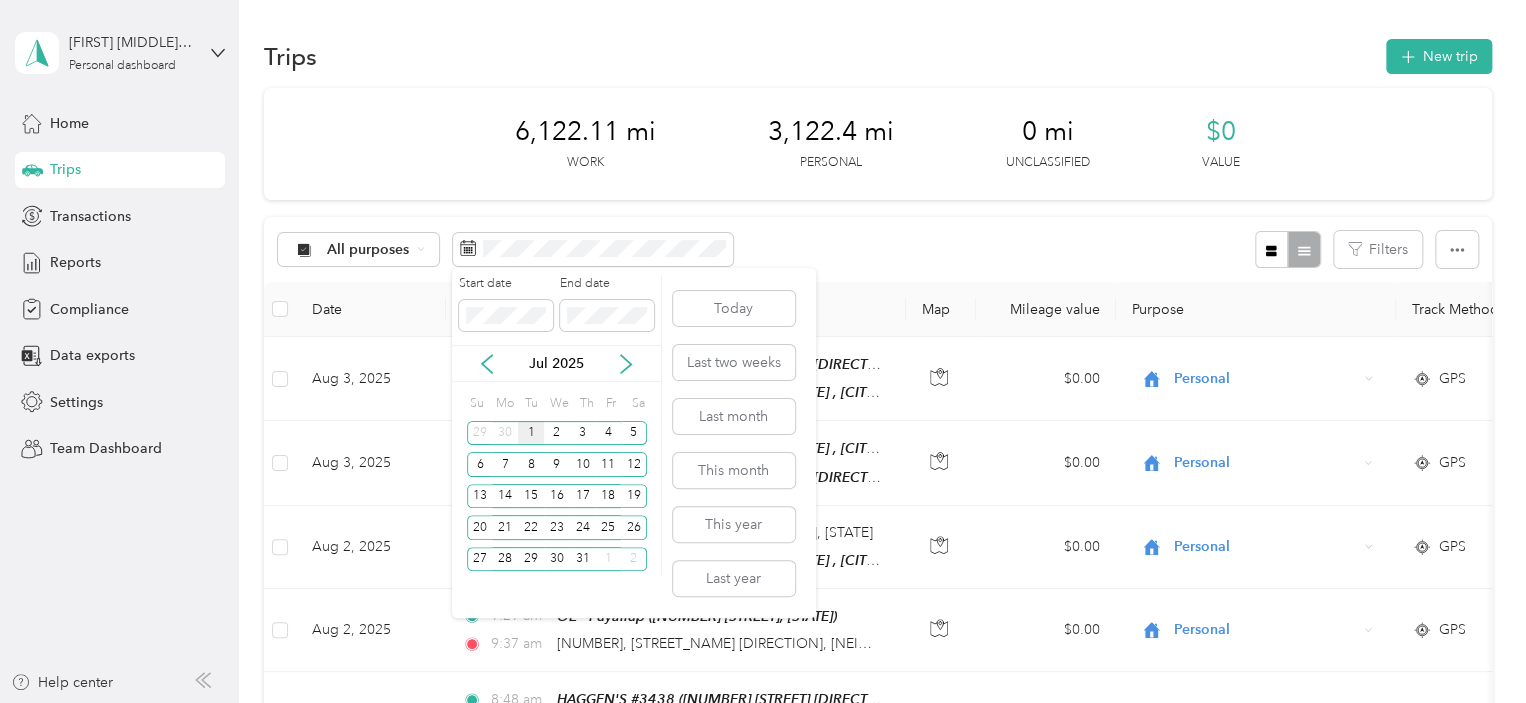 click on "1" at bounding box center [531, 433] 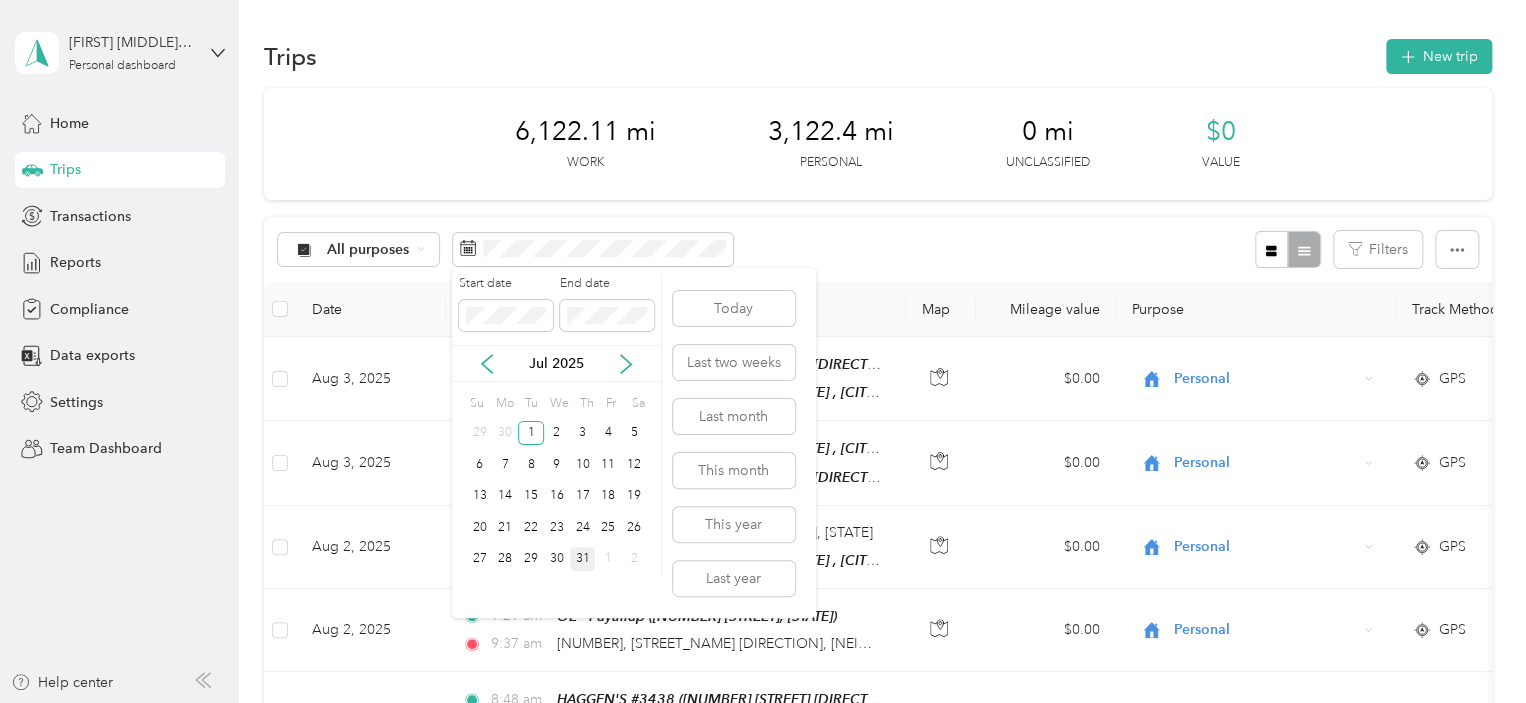 click on "31" at bounding box center [583, 559] 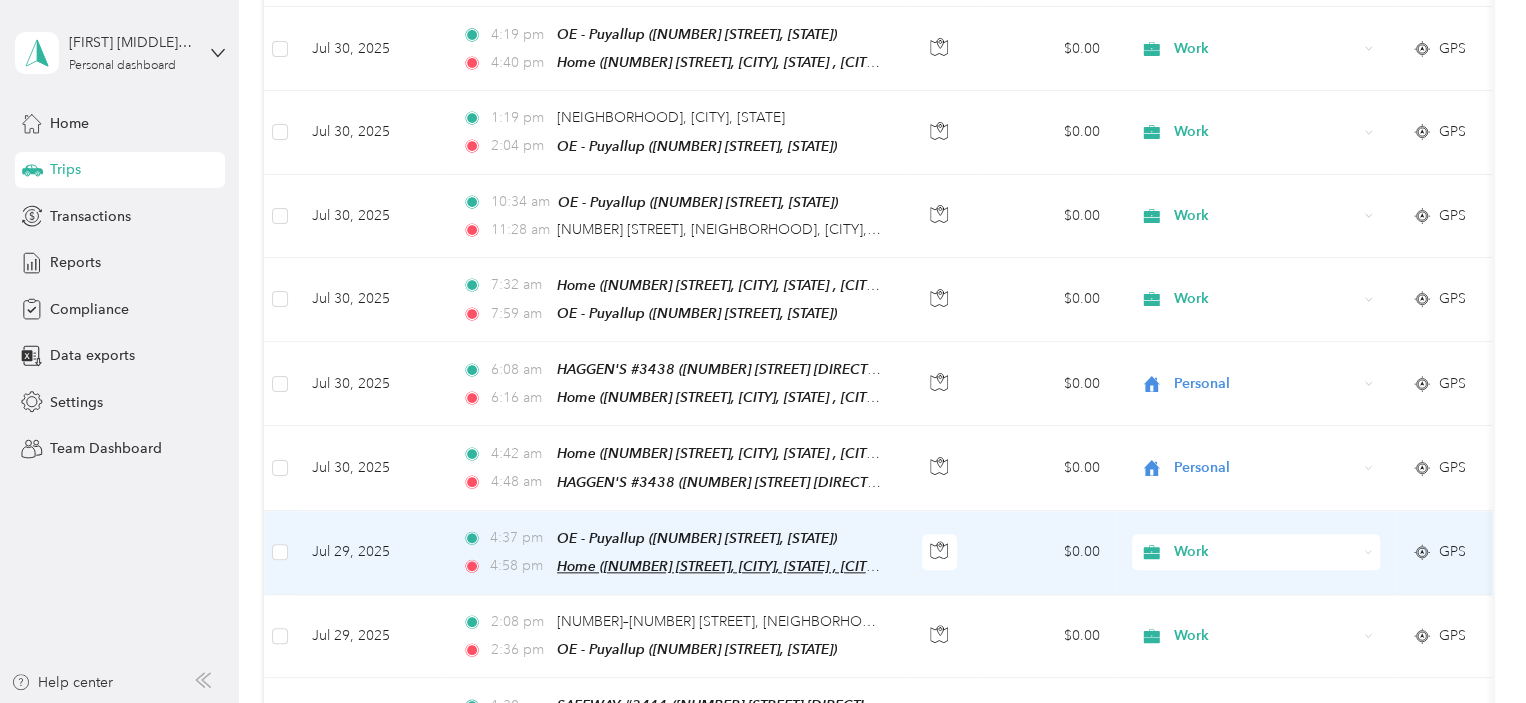 scroll, scrollTop: 1100, scrollLeft: 0, axis: vertical 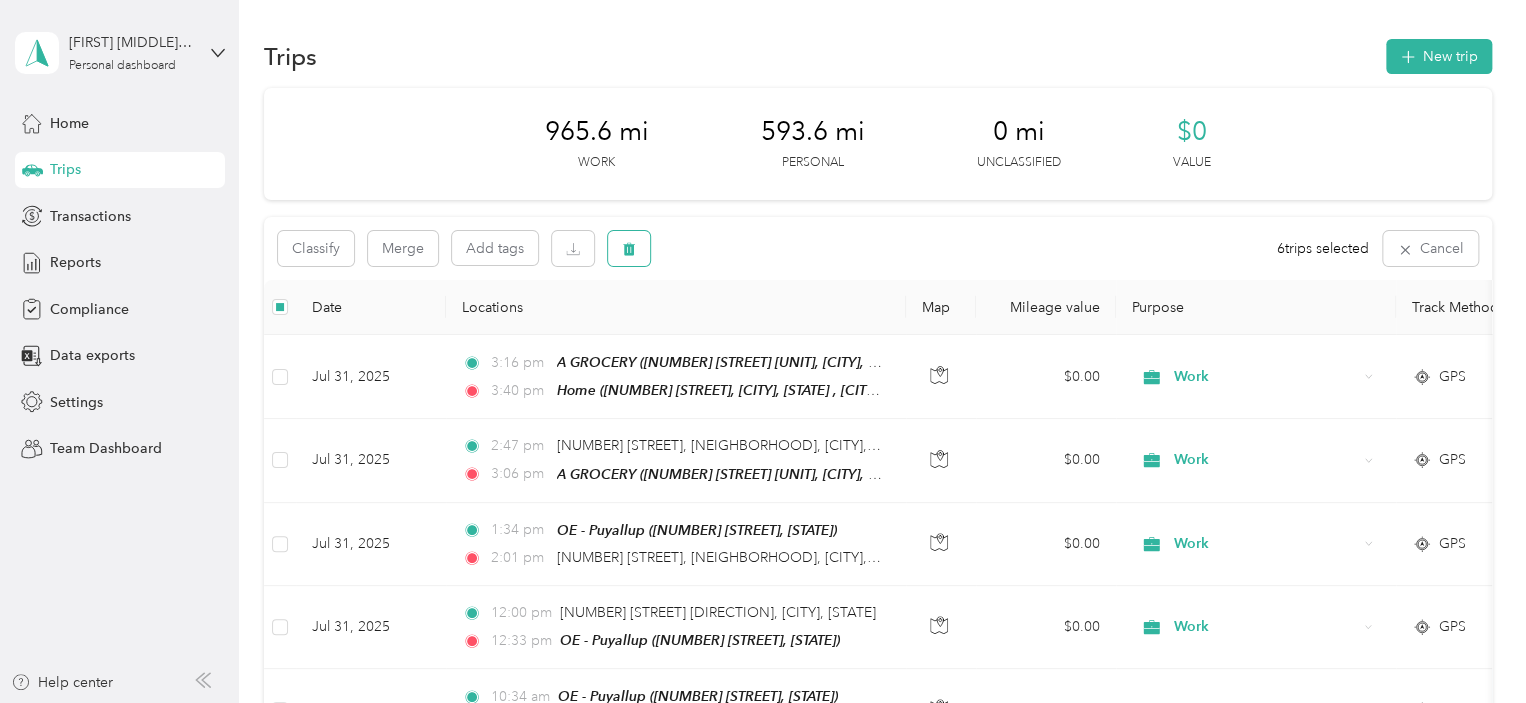click 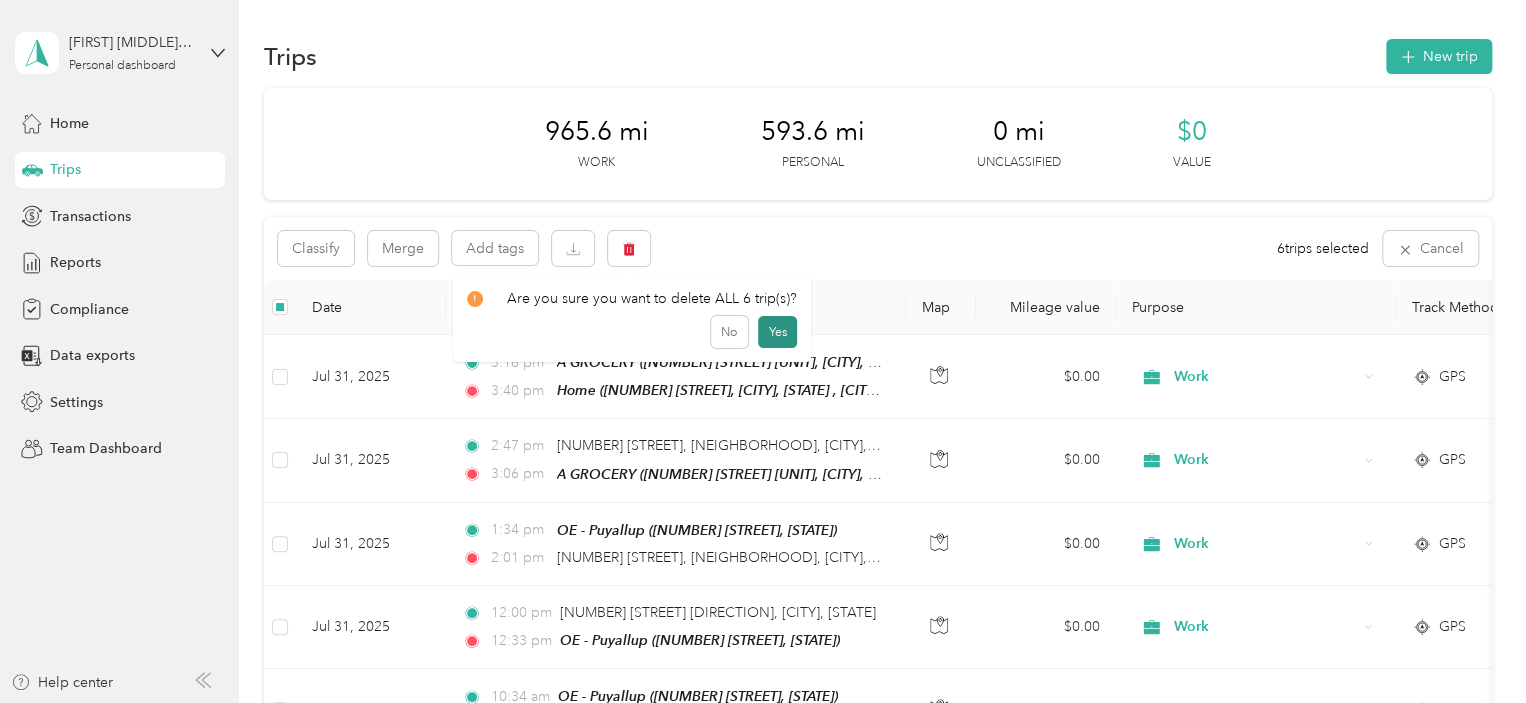 click on "Yes" at bounding box center (777, 332) 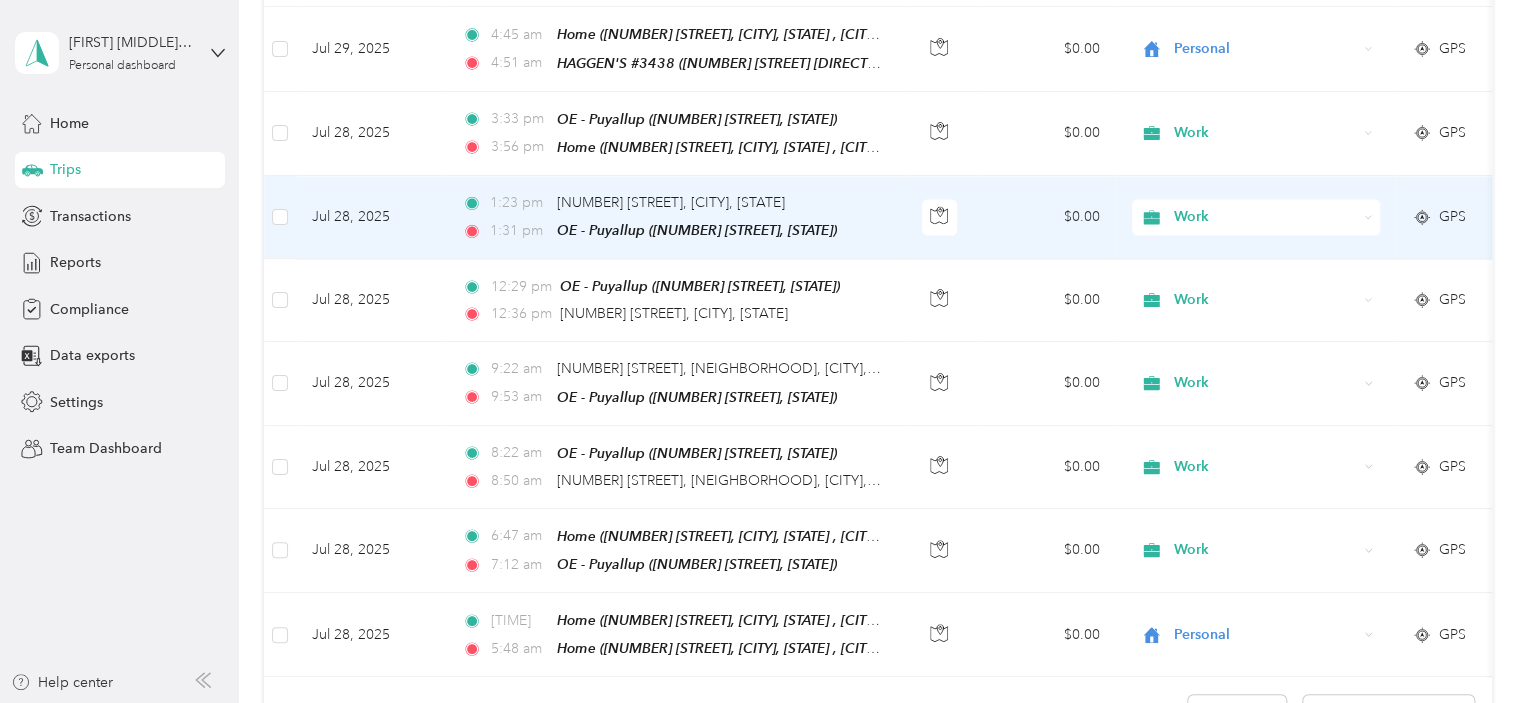 scroll, scrollTop: 1800, scrollLeft: 0, axis: vertical 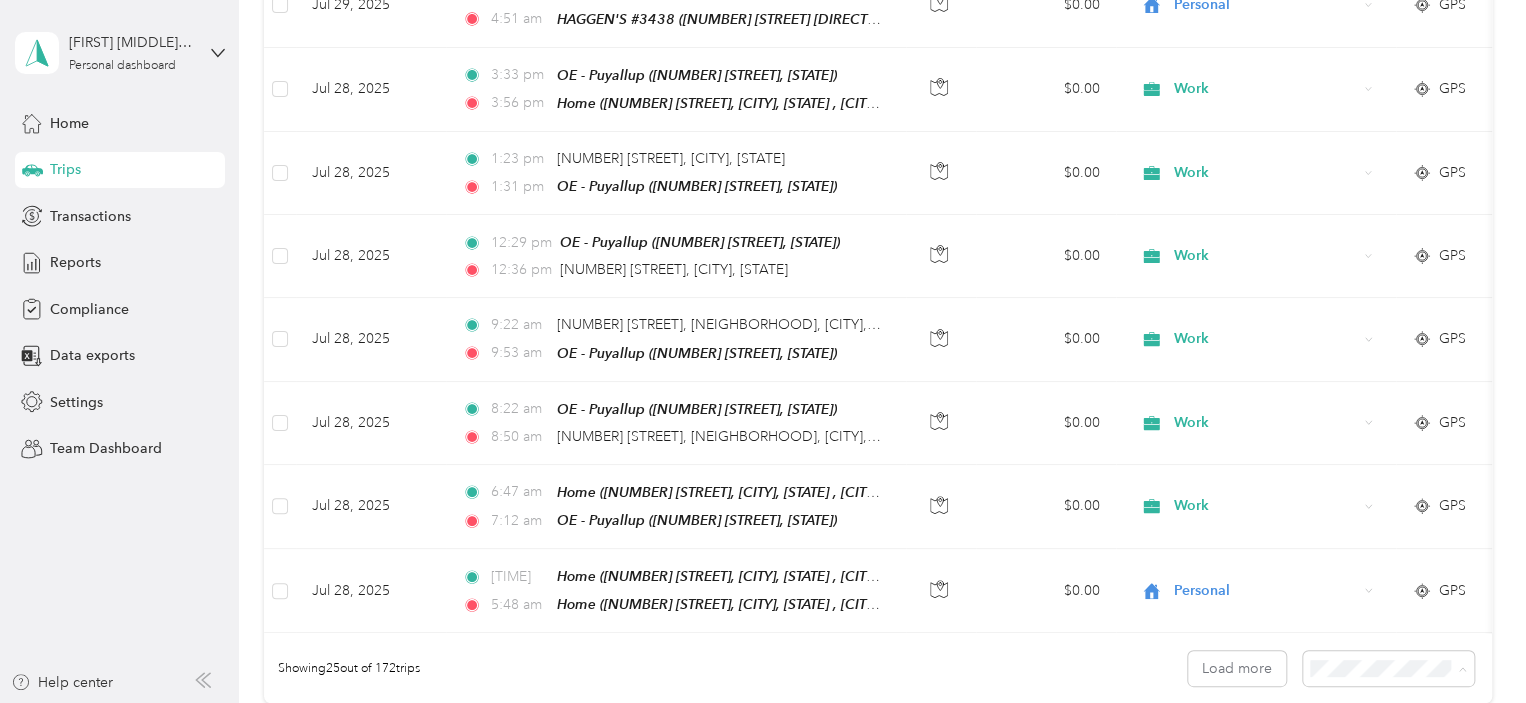 click on "100 per load" at bounding box center [1353, 600] 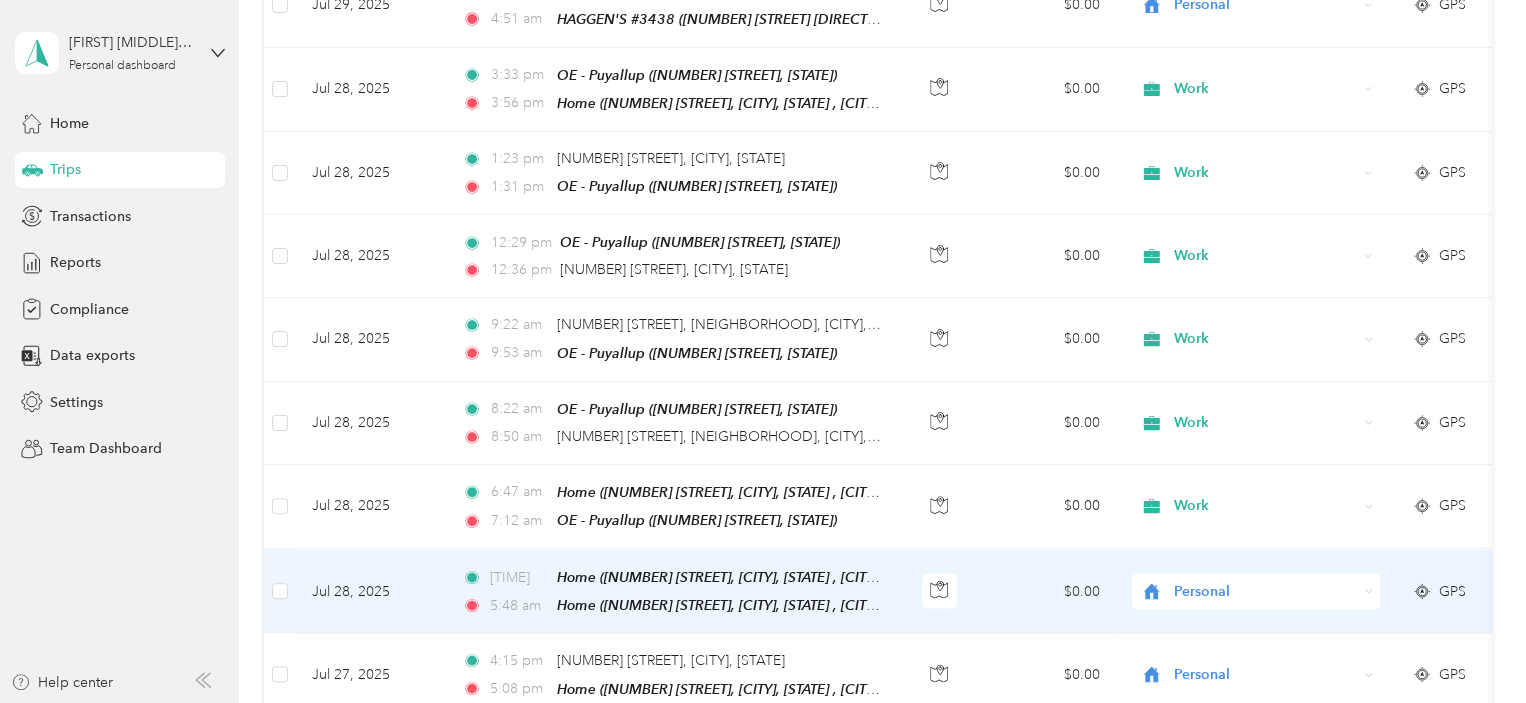 scroll, scrollTop: 1900, scrollLeft: 0, axis: vertical 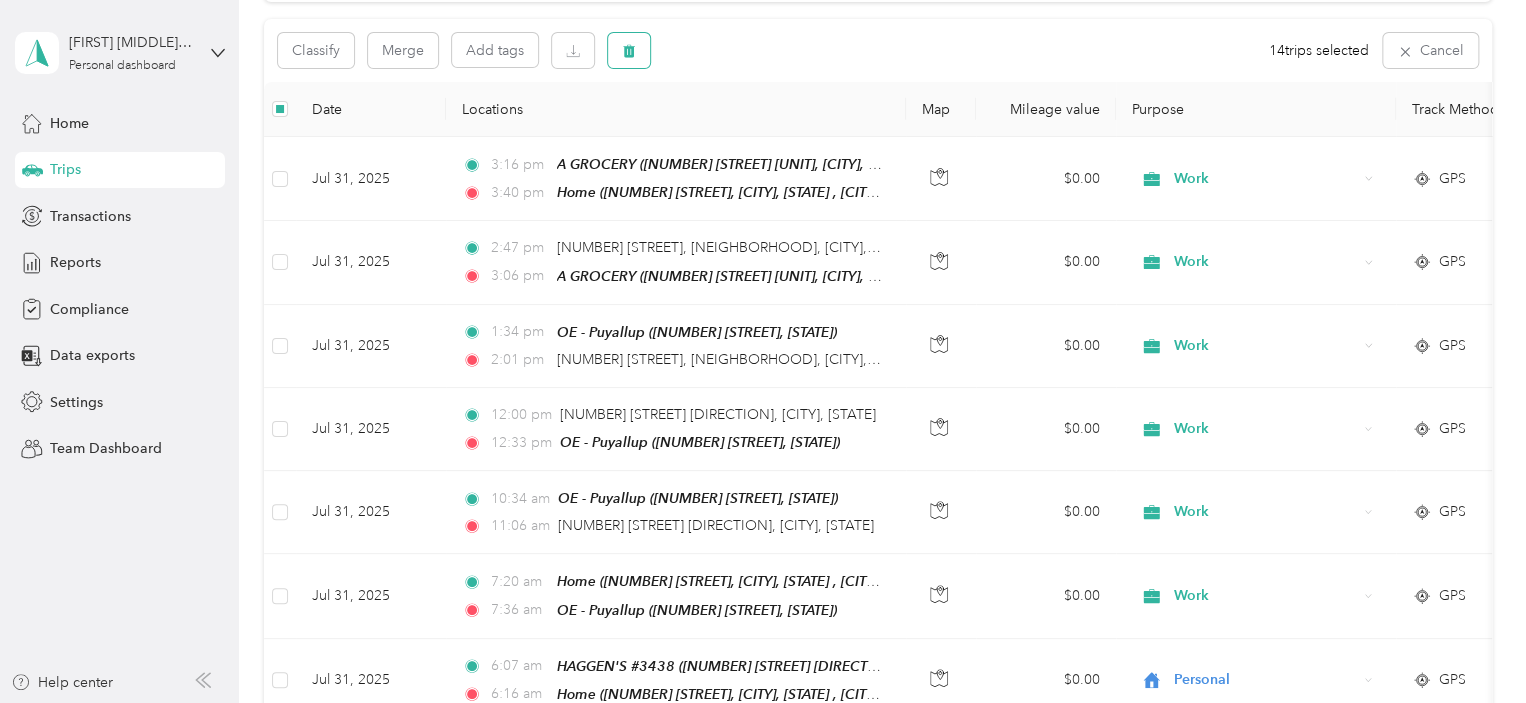 click 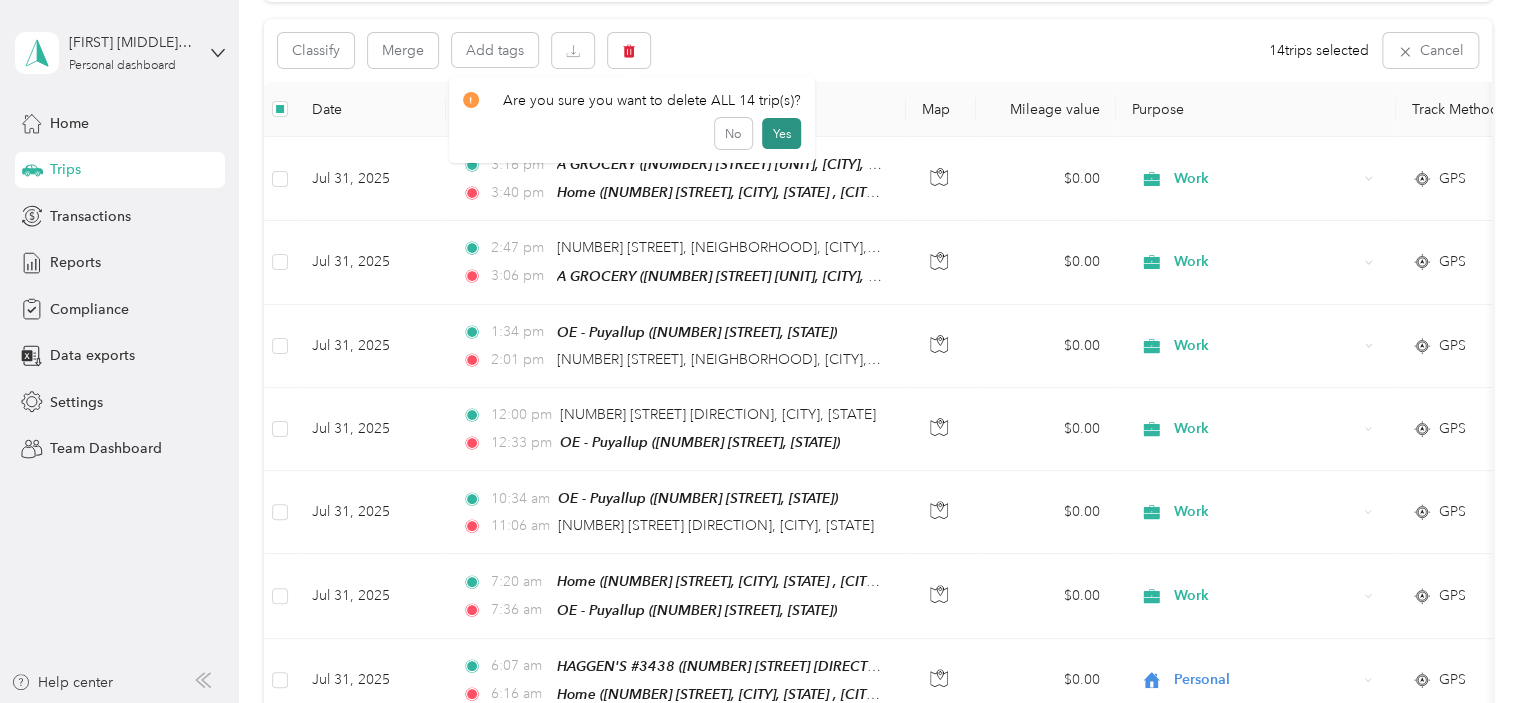 click on "Yes" at bounding box center [781, 134] 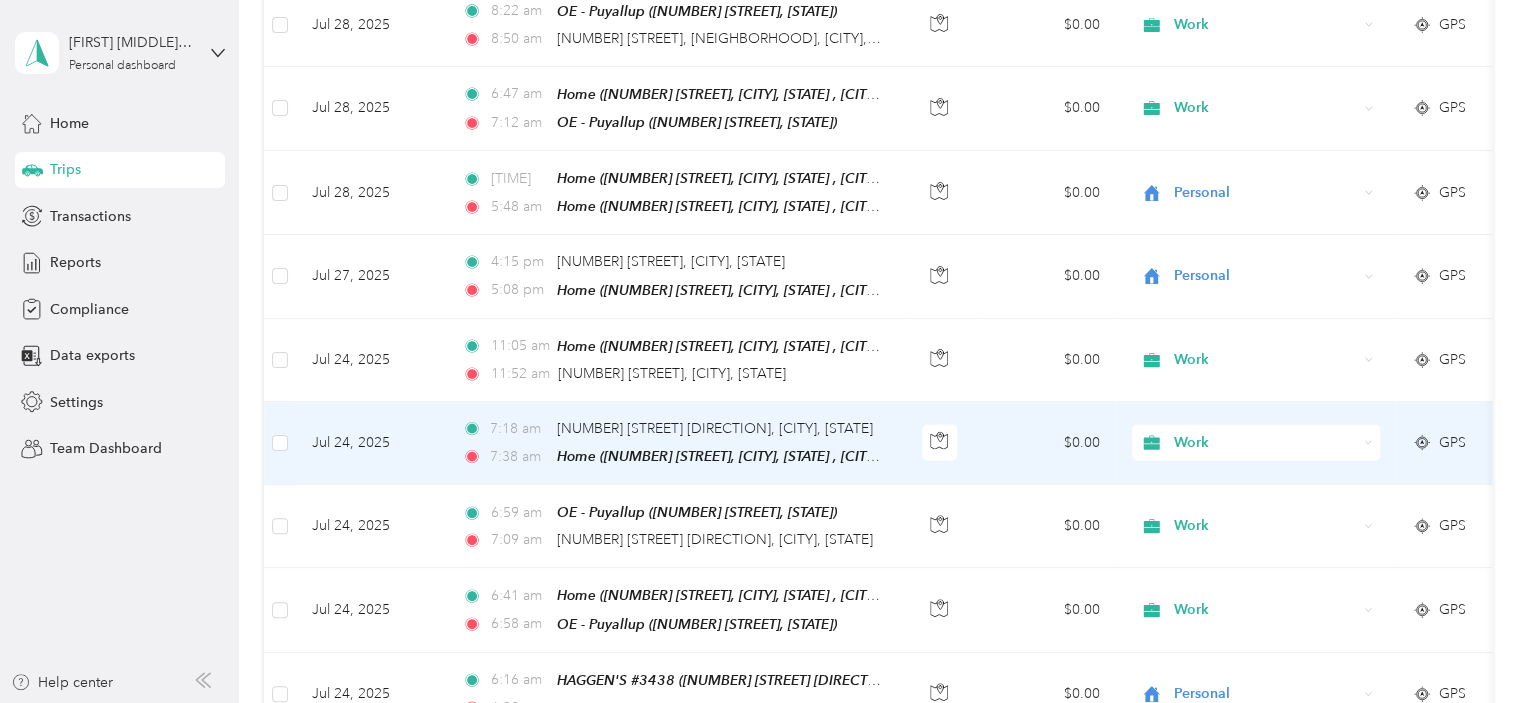 scroll, scrollTop: 2298, scrollLeft: 0, axis: vertical 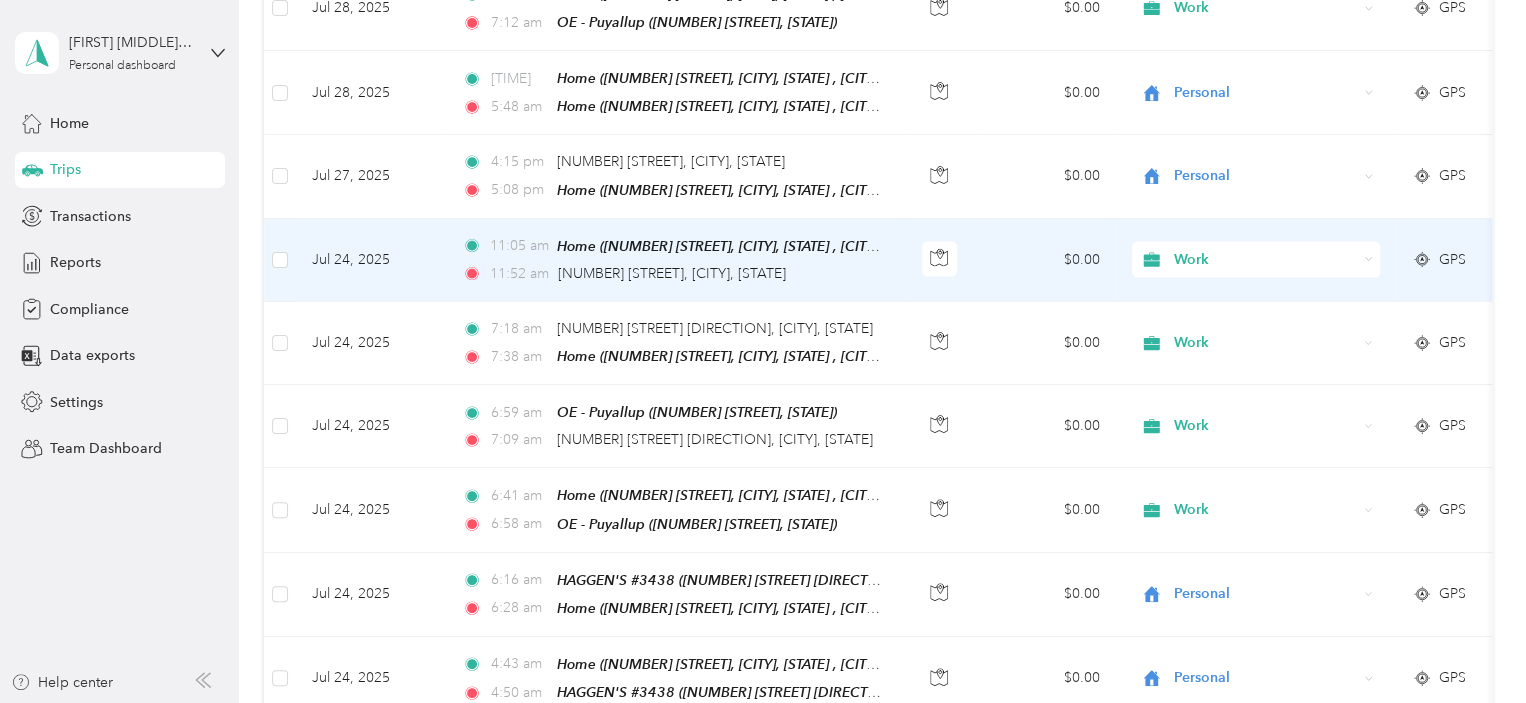 click 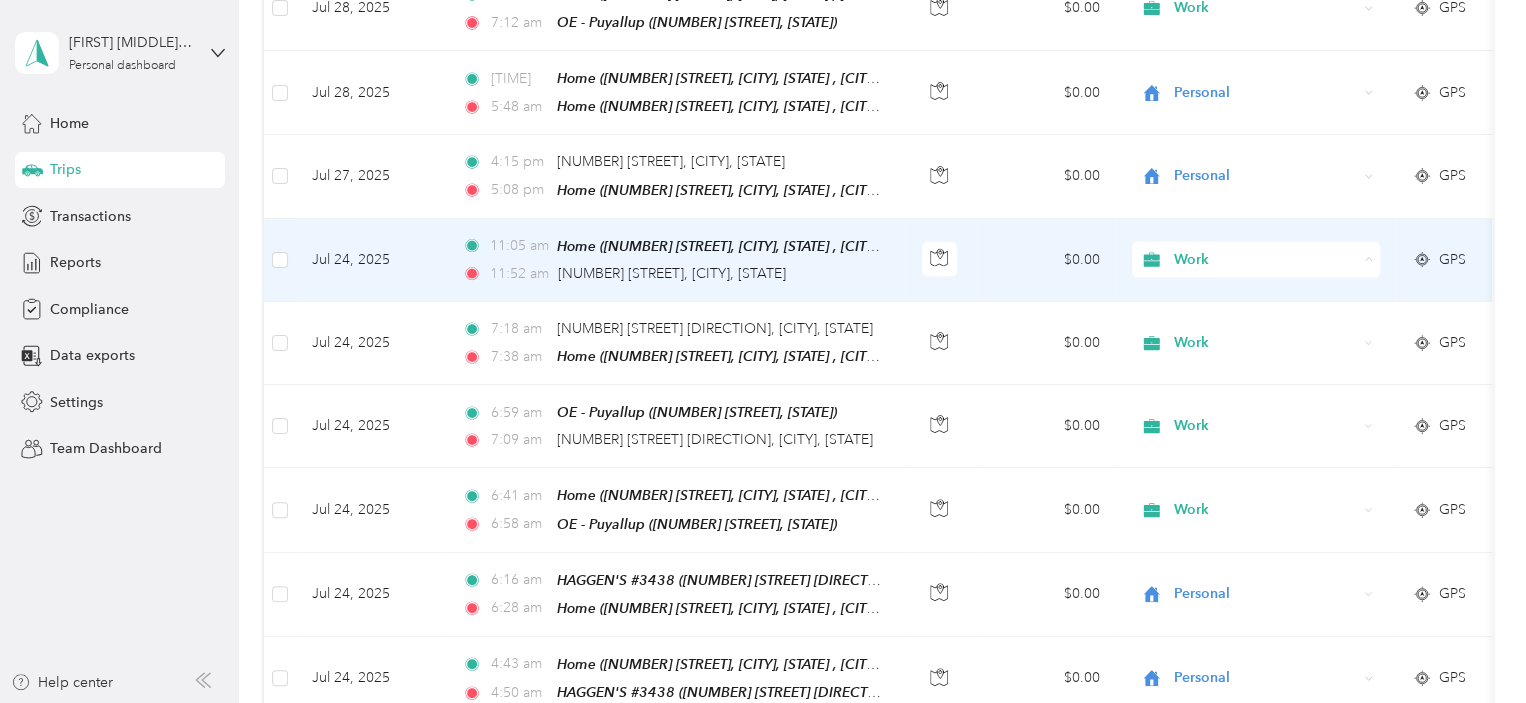 click on "Personal" at bounding box center [1273, 284] 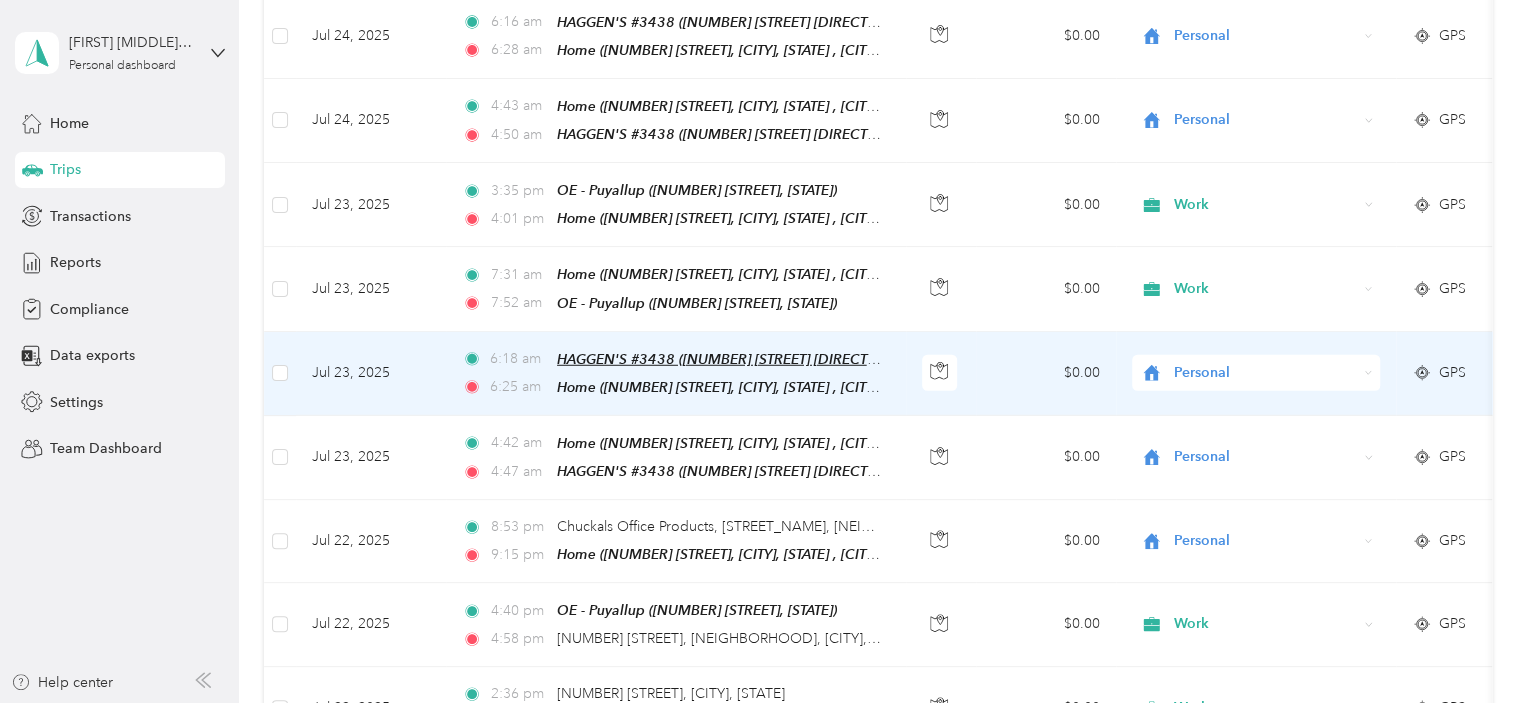 scroll, scrollTop: 2898, scrollLeft: 0, axis: vertical 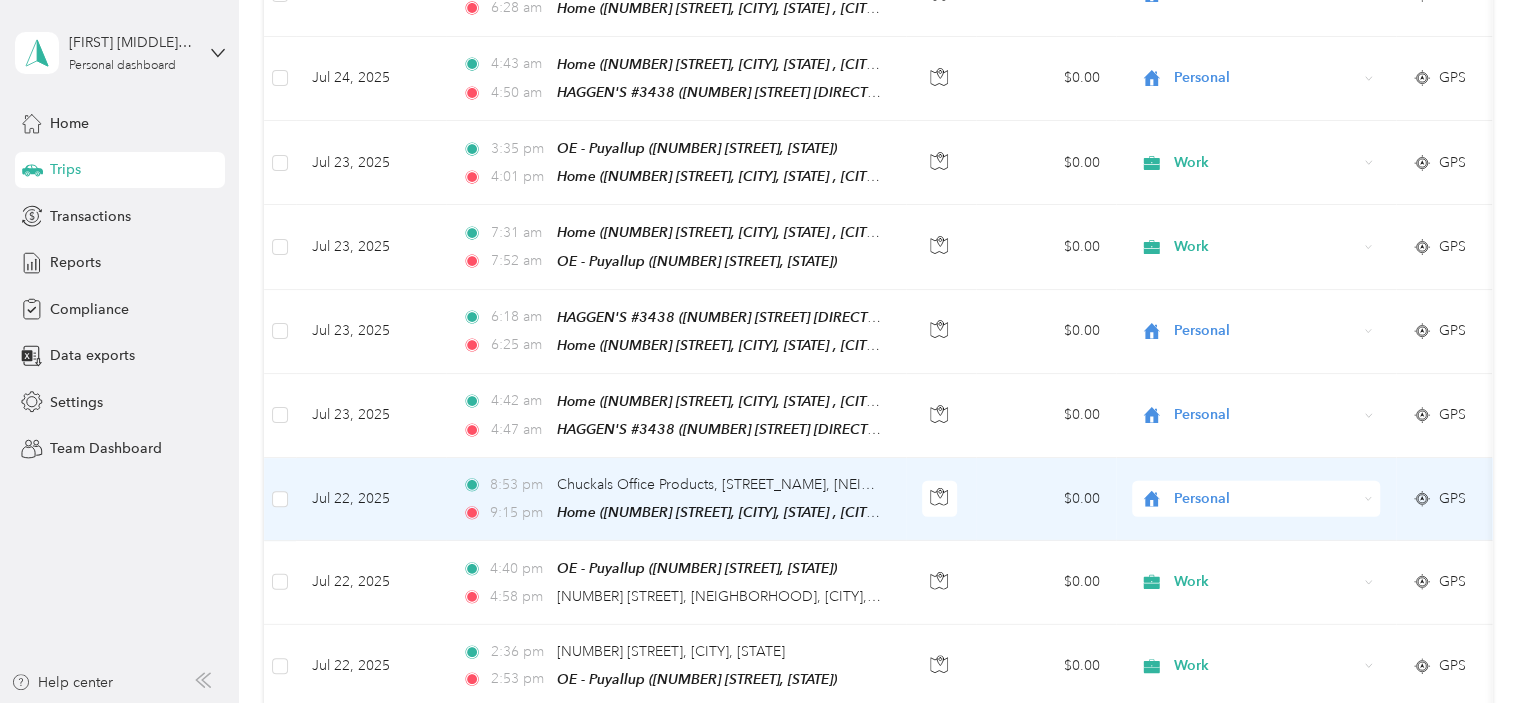 click on "Personal" at bounding box center [1256, 499] 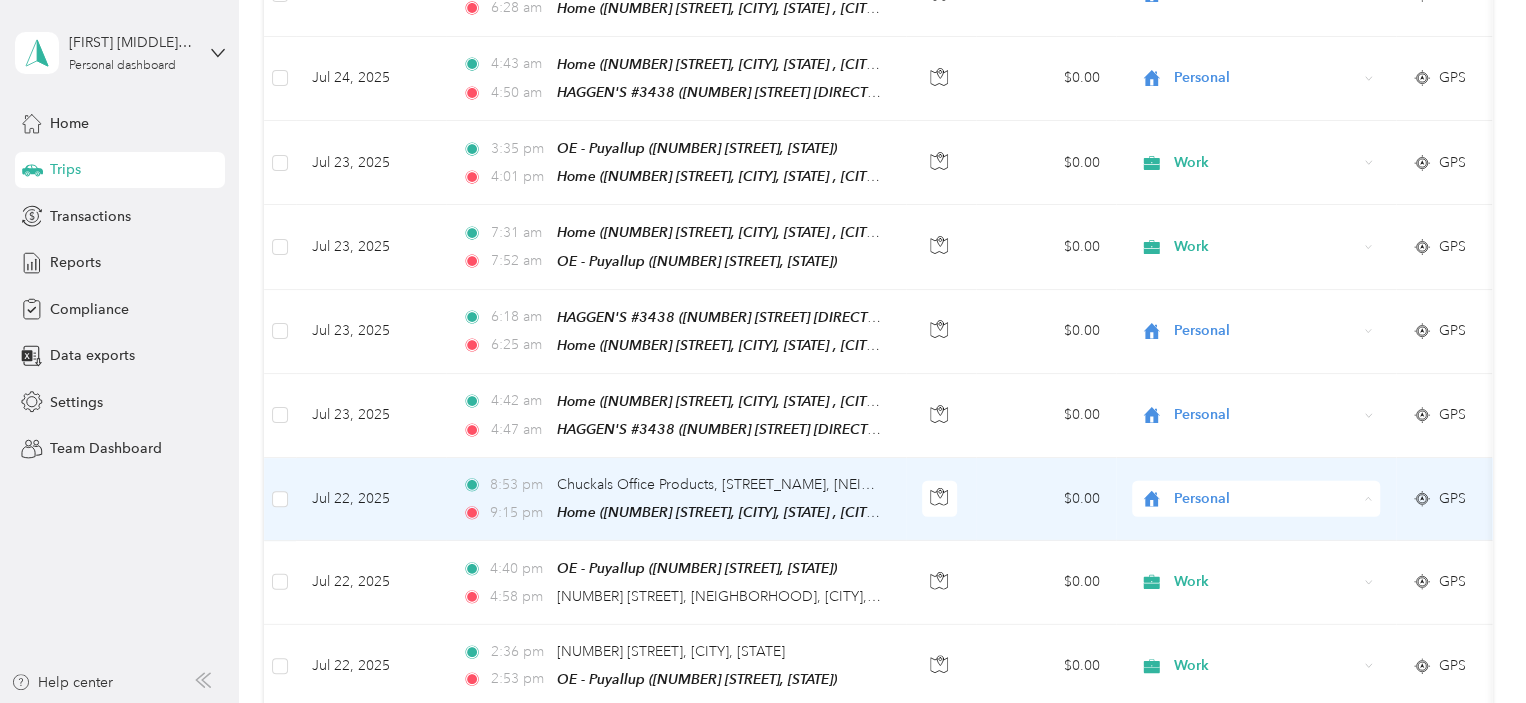 click on "Work" at bounding box center [1256, 469] 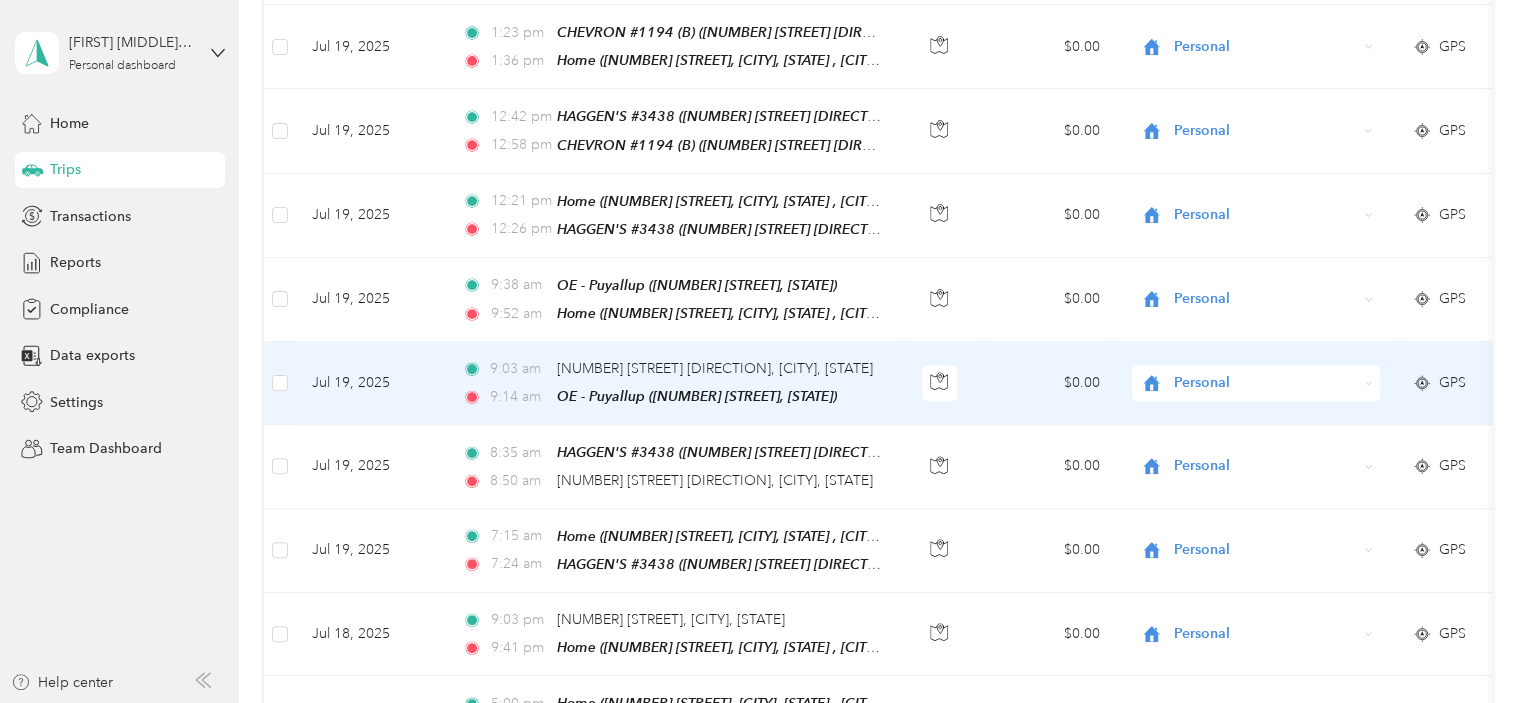 scroll, scrollTop: 4698, scrollLeft: 0, axis: vertical 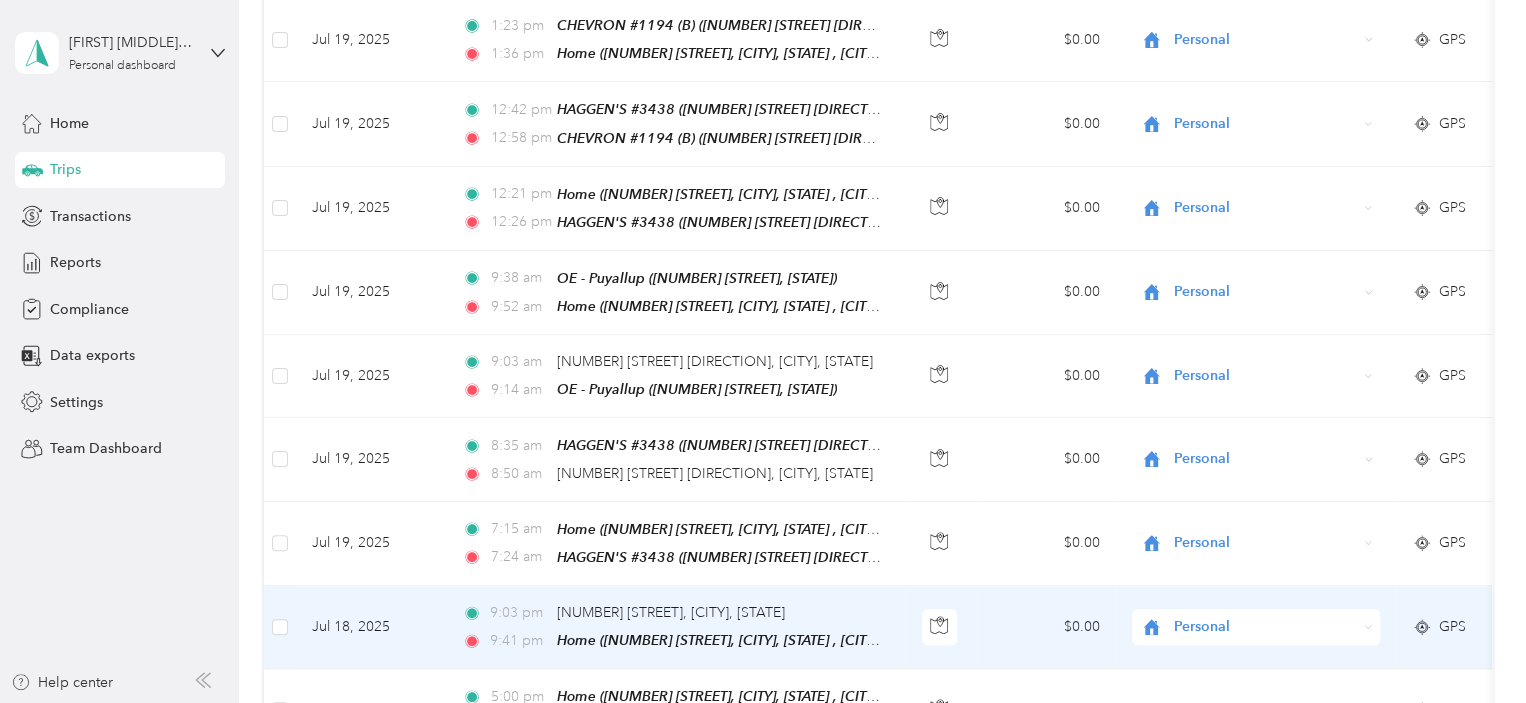 click on "Personal" at bounding box center [1256, 627] 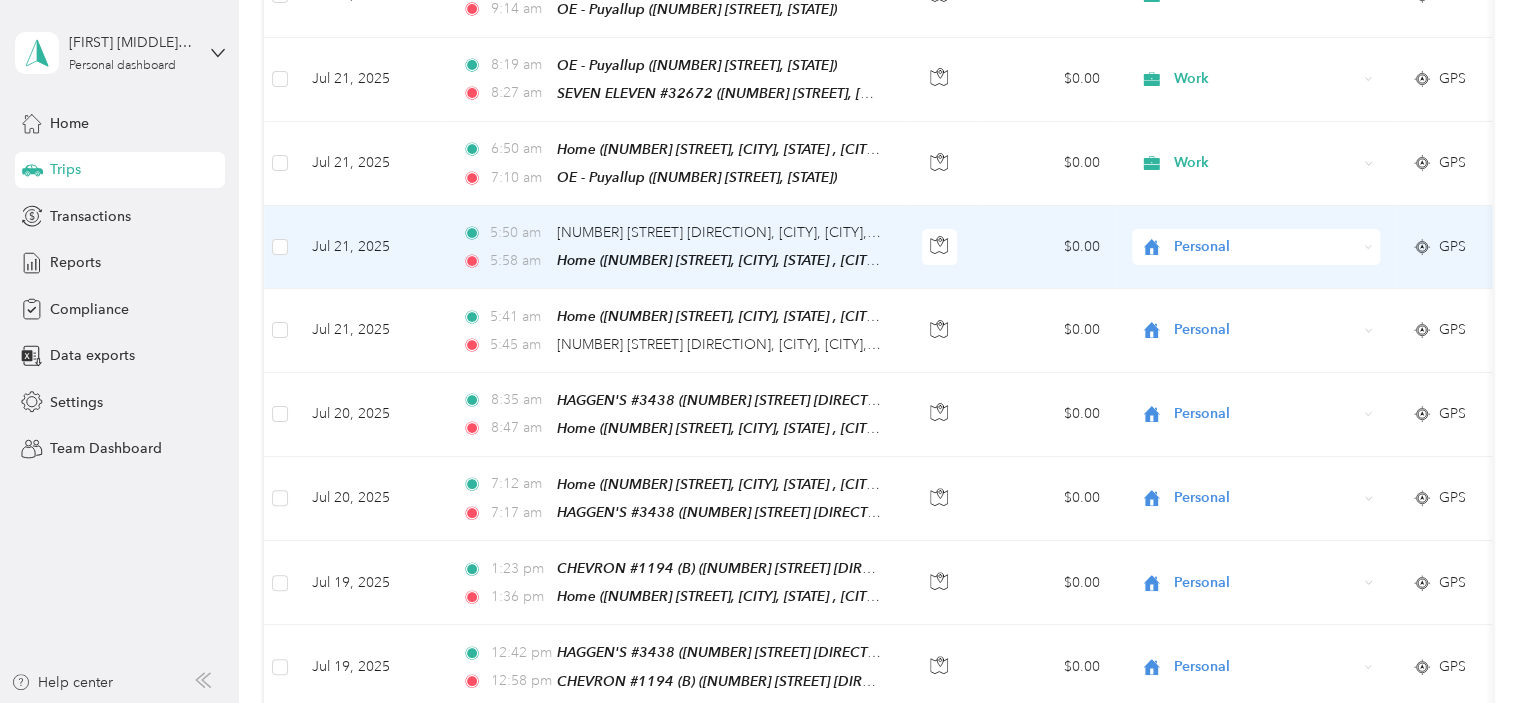scroll, scrollTop: 3898, scrollLeft: 0, axis: vertical 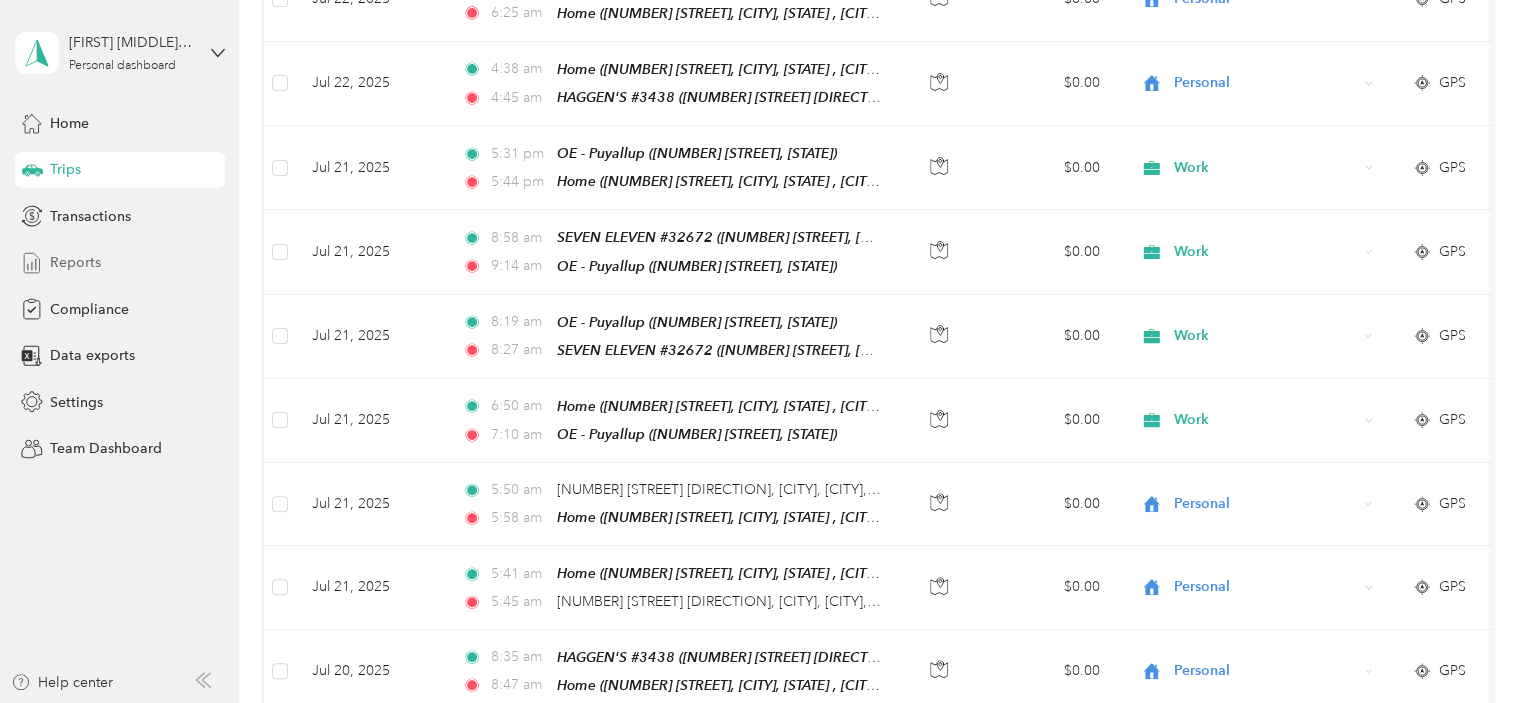 click on "Reports" at bounding box center [75, 262] 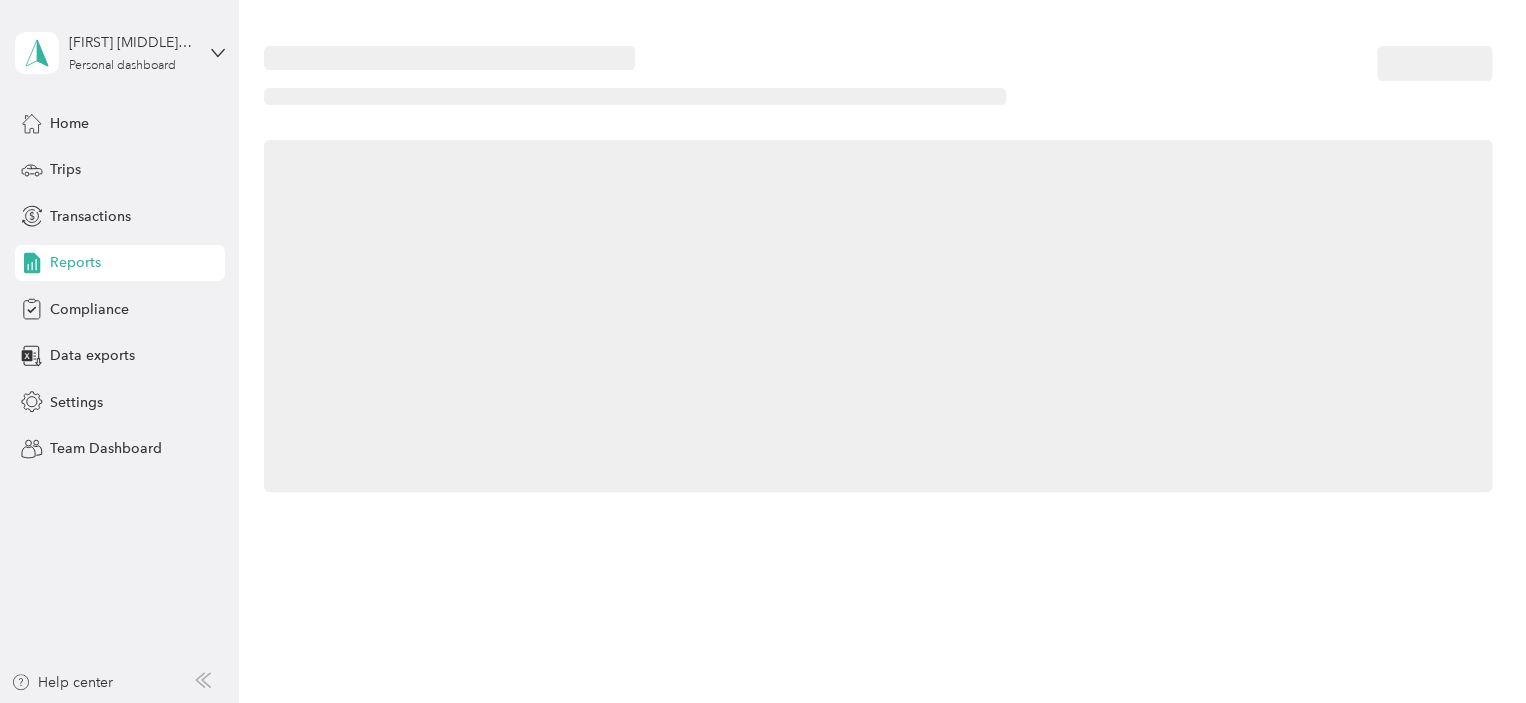 scroll, scrollTop: 0, scrollLeft: 0, axis: both 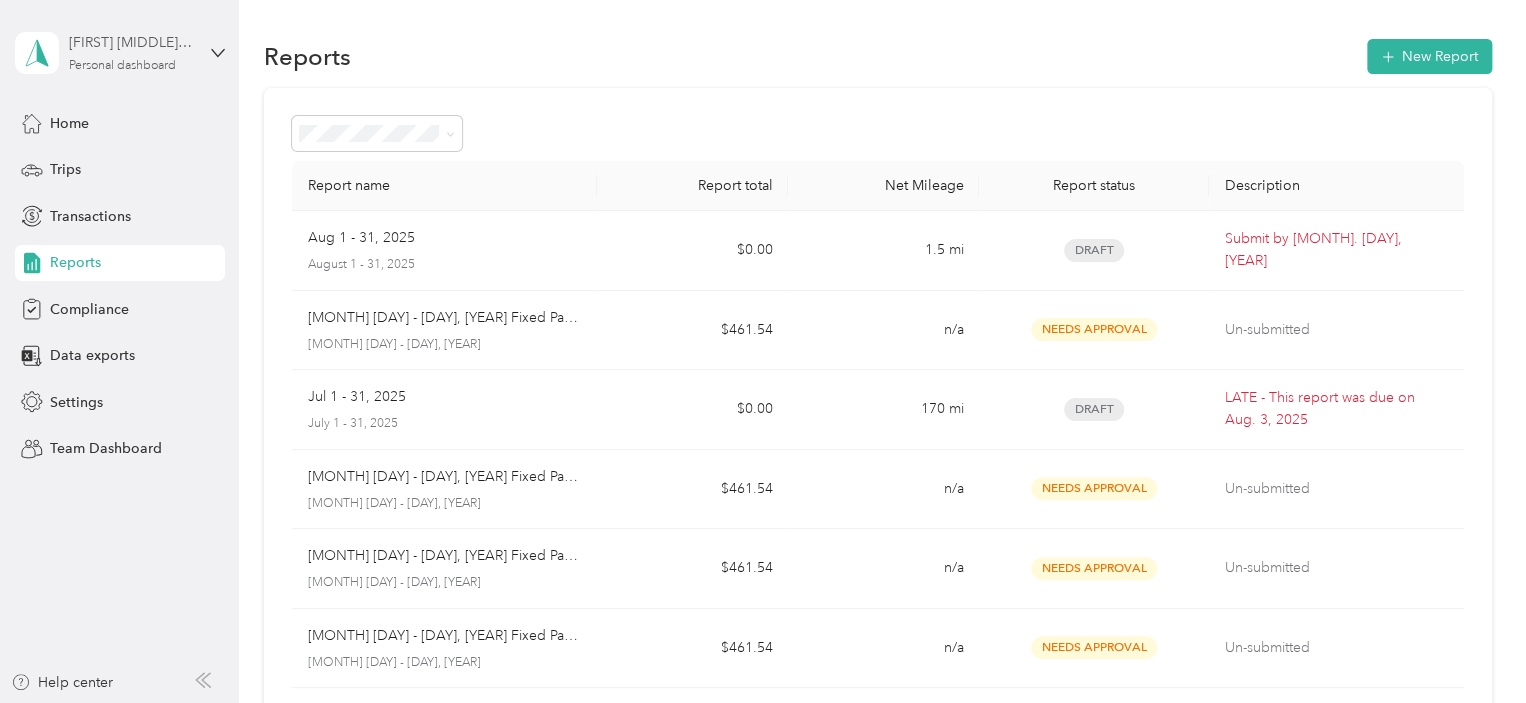 click on "[FIRST] [MIDDLE] [LAST] Personal dashboard" at bounding box center [131, 52] 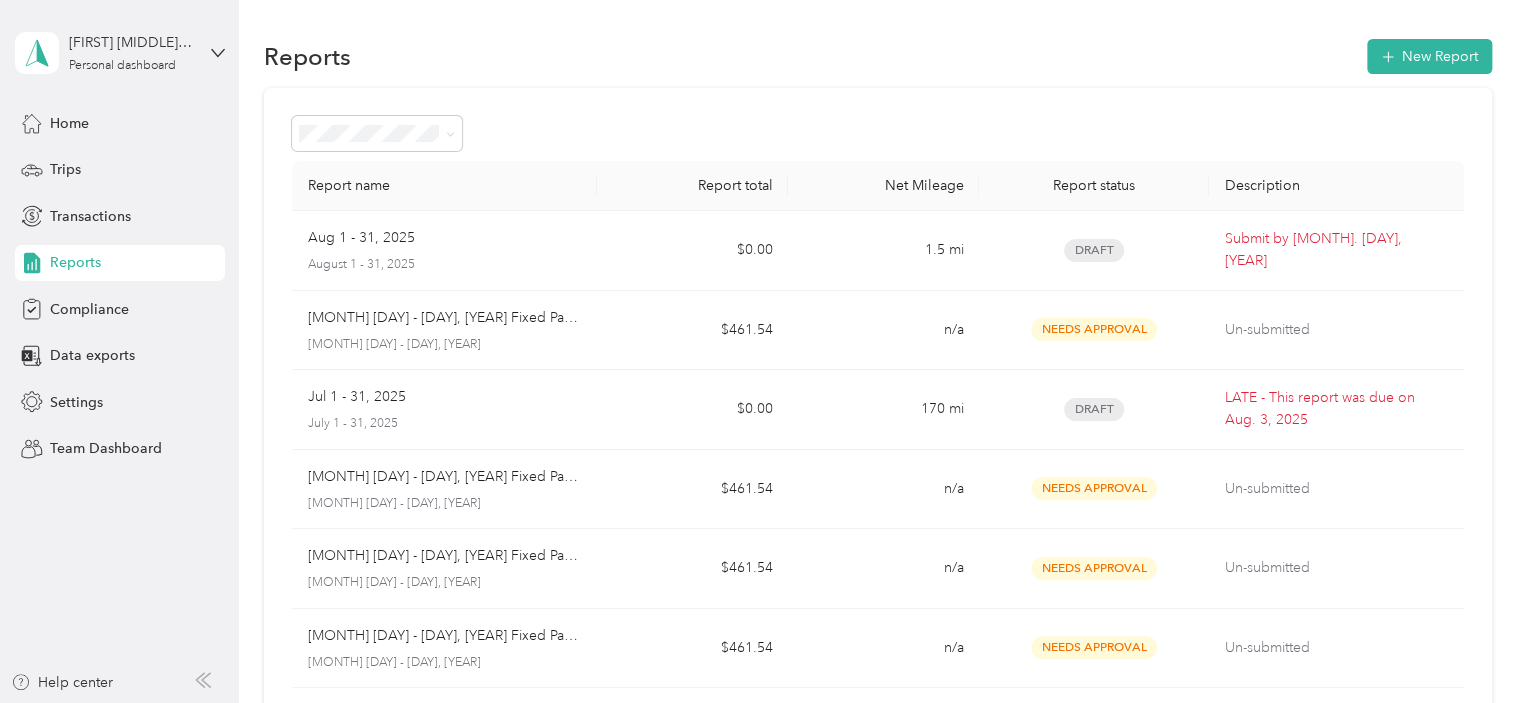 click on "Personal dashboard" at bounding box center (167, 203) 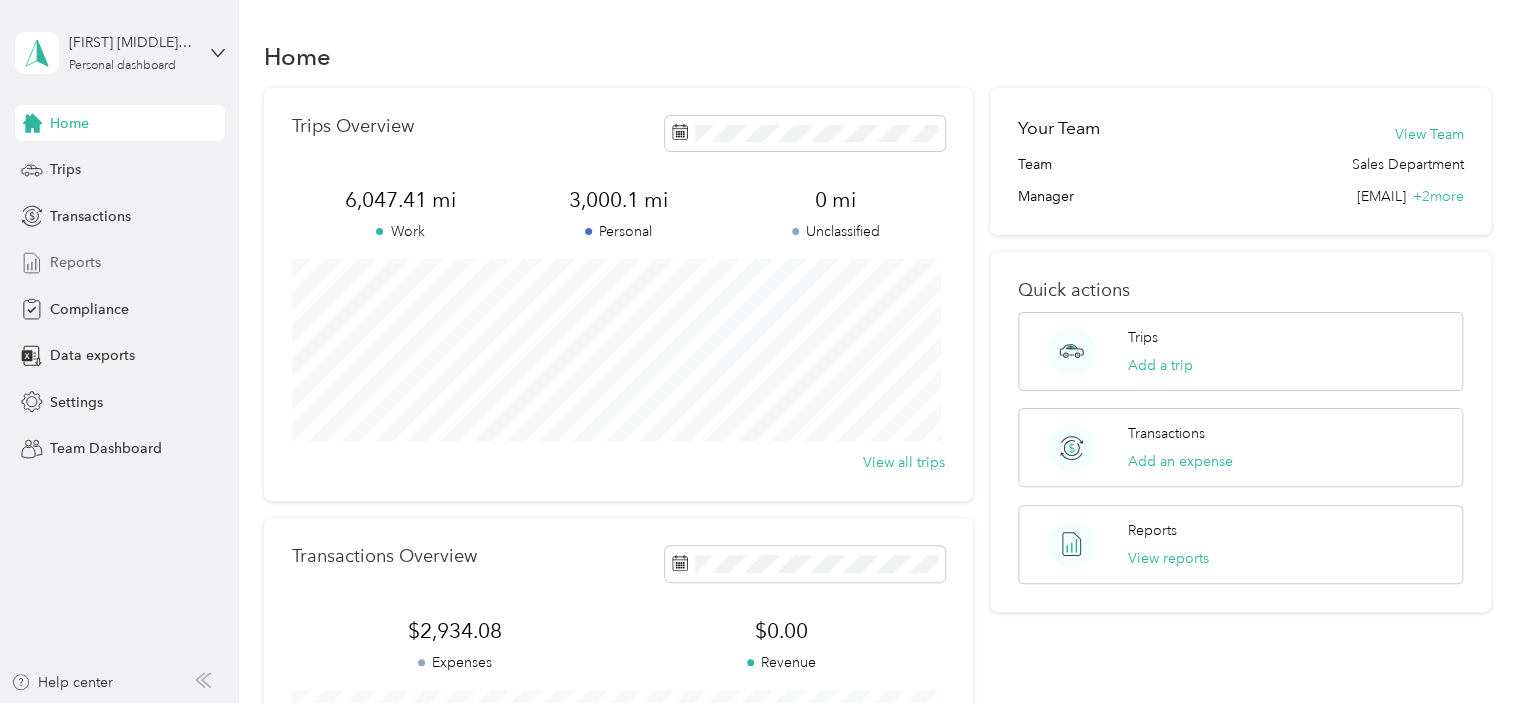 click on "Reports" at bounding box center [75, 262] 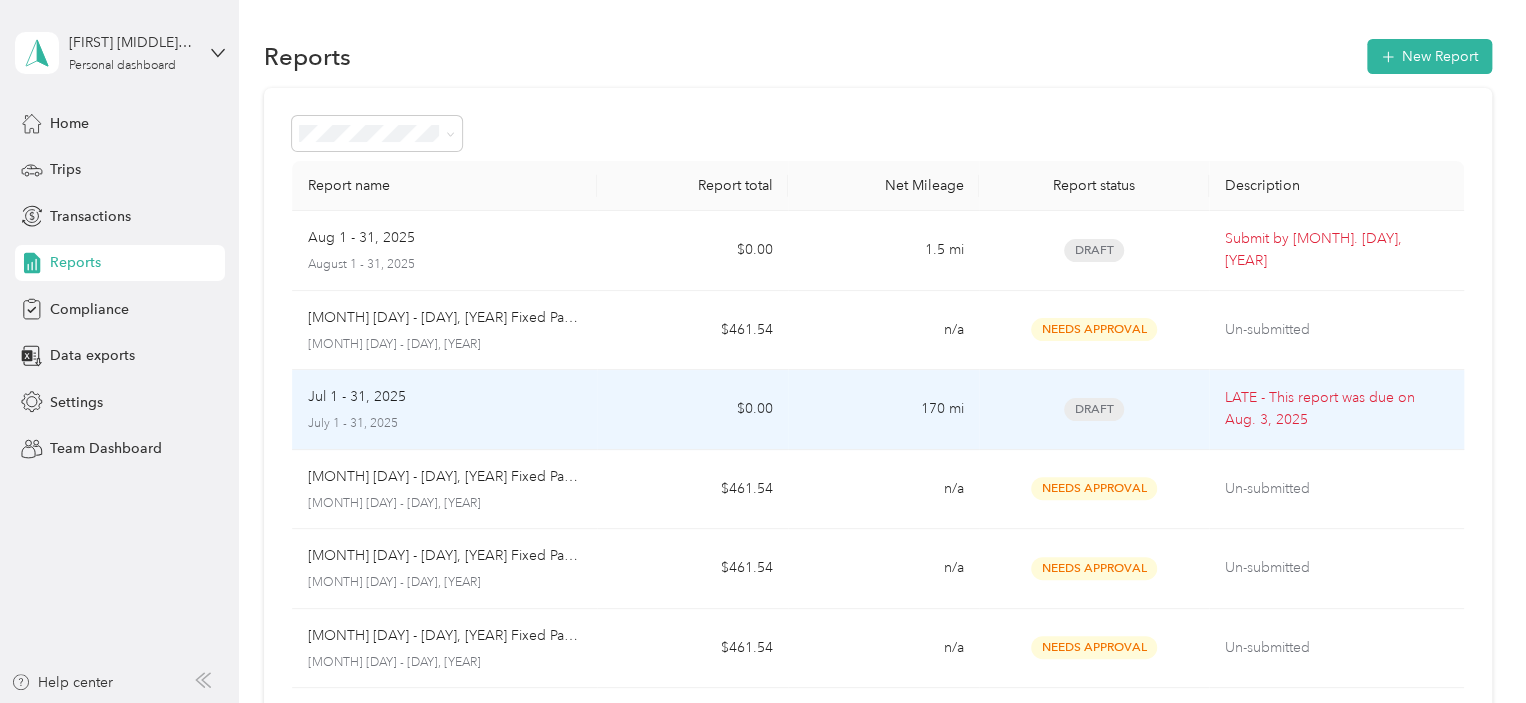 click on "Jul 1 - 31, 2025" at bounding box center (357, 397) 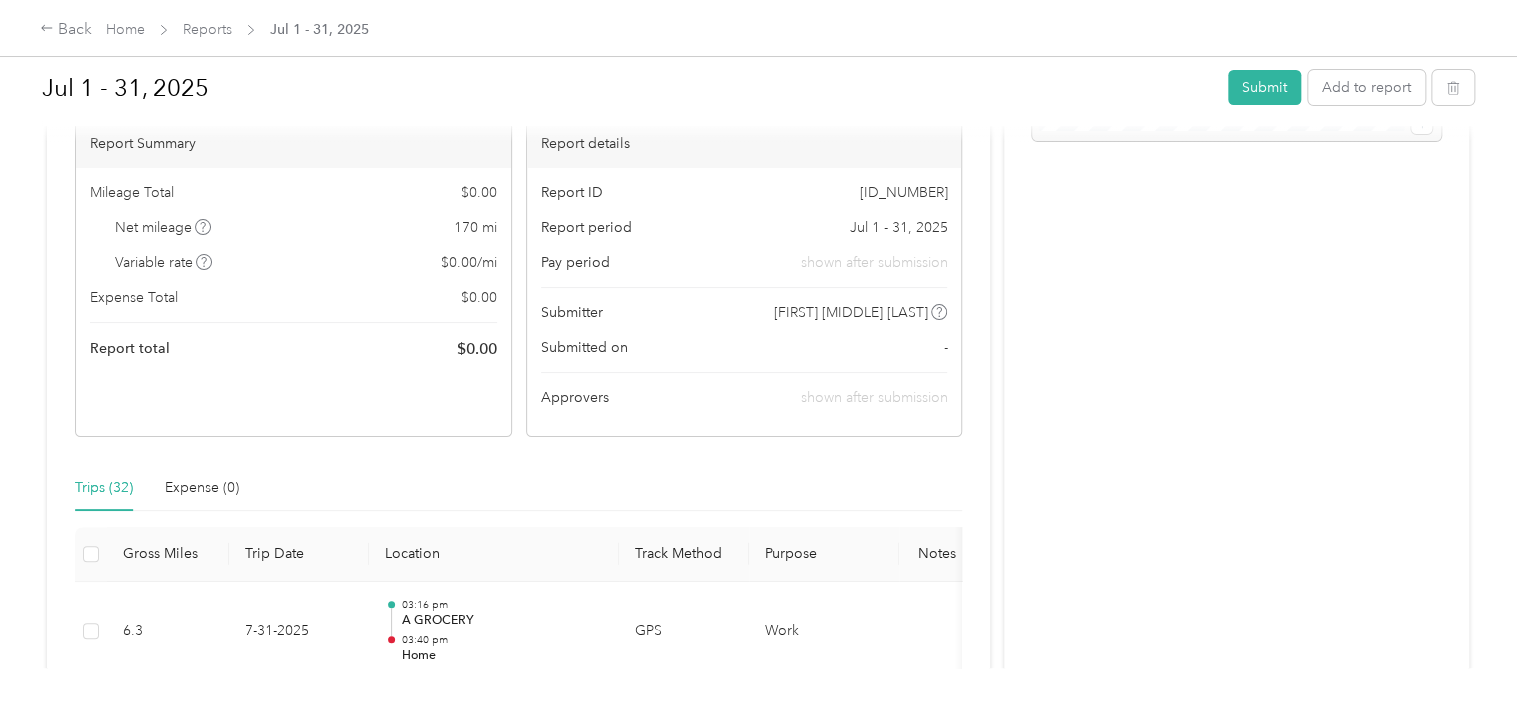 scroll, scrollTop: 0, scrollLeft: 0, axis: both 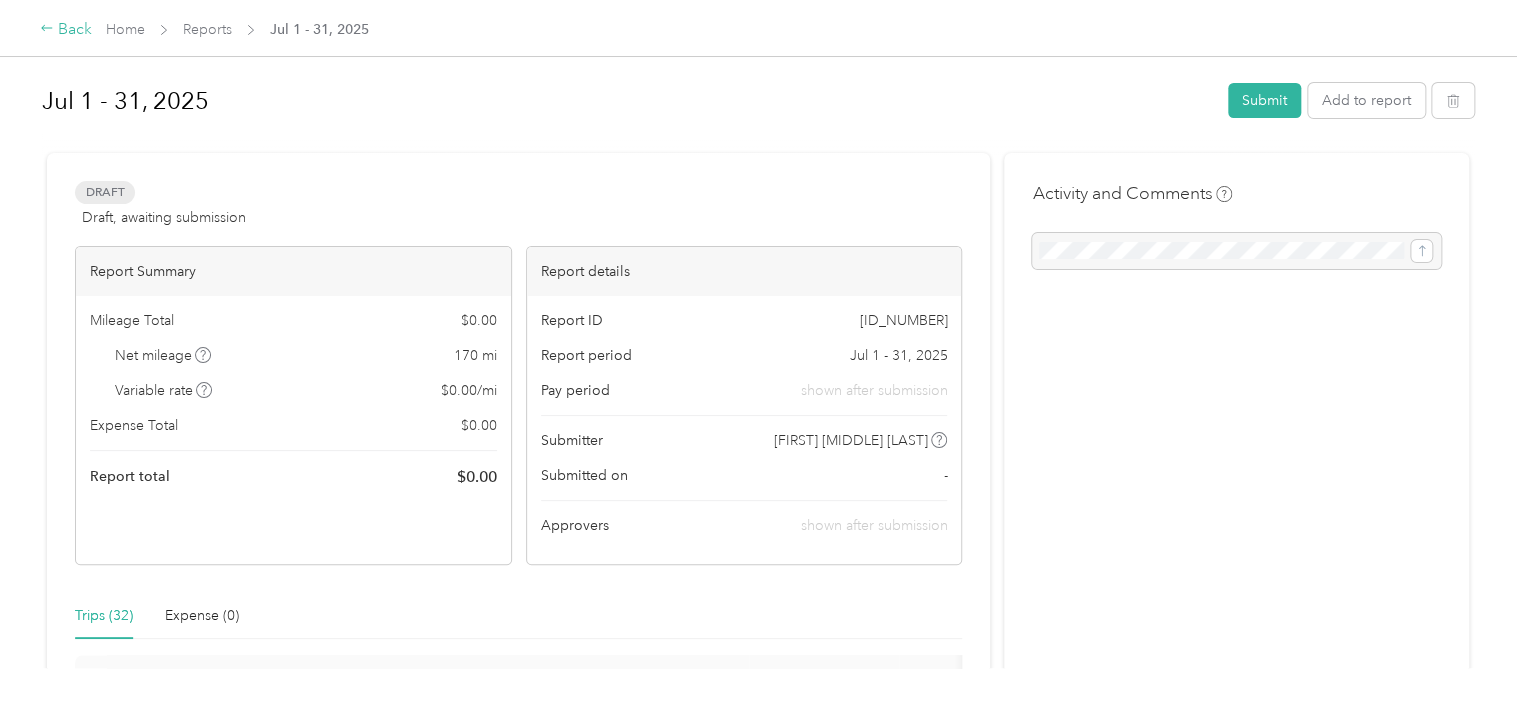 click on "Back" at bounding box center [66, 30] 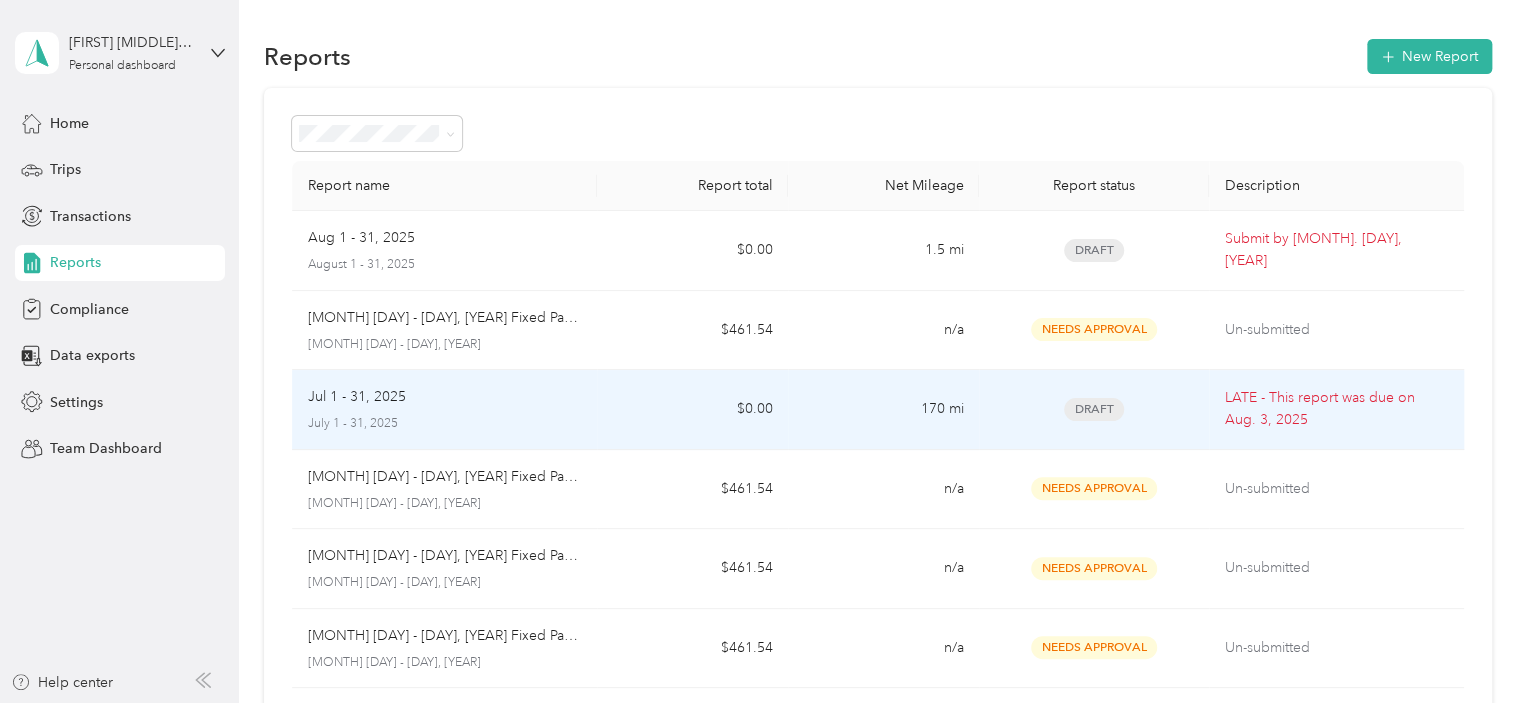 click on "[MONTH] [DAY] - [DAY], [YEAR] [MONTH] [DAY] - [DAY], [YEAR]" at bounding box center (445, 409) 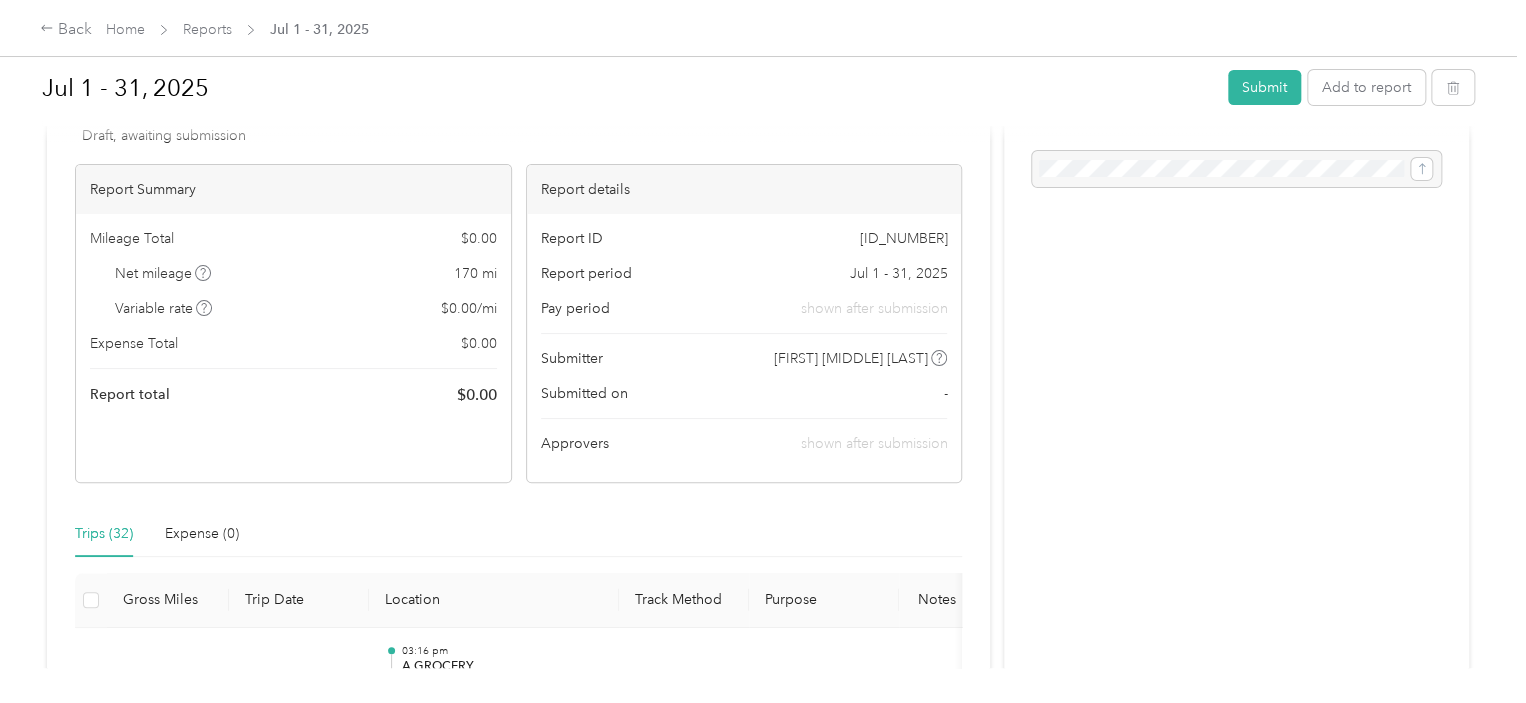 scroll, scrollTop: 0, scrollLeft: 0, axis: both 